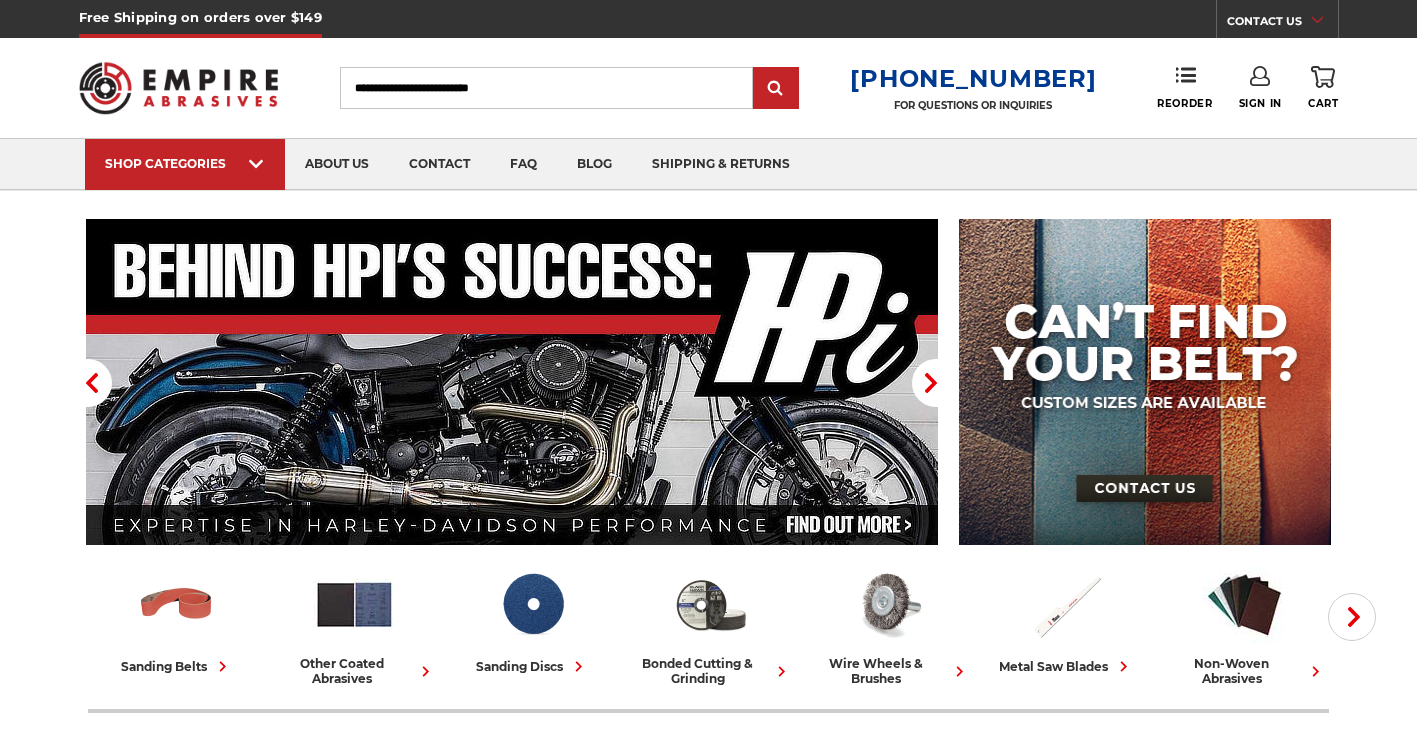 scroll, scrollTop: 0, scrollLeft: 0, axis: both 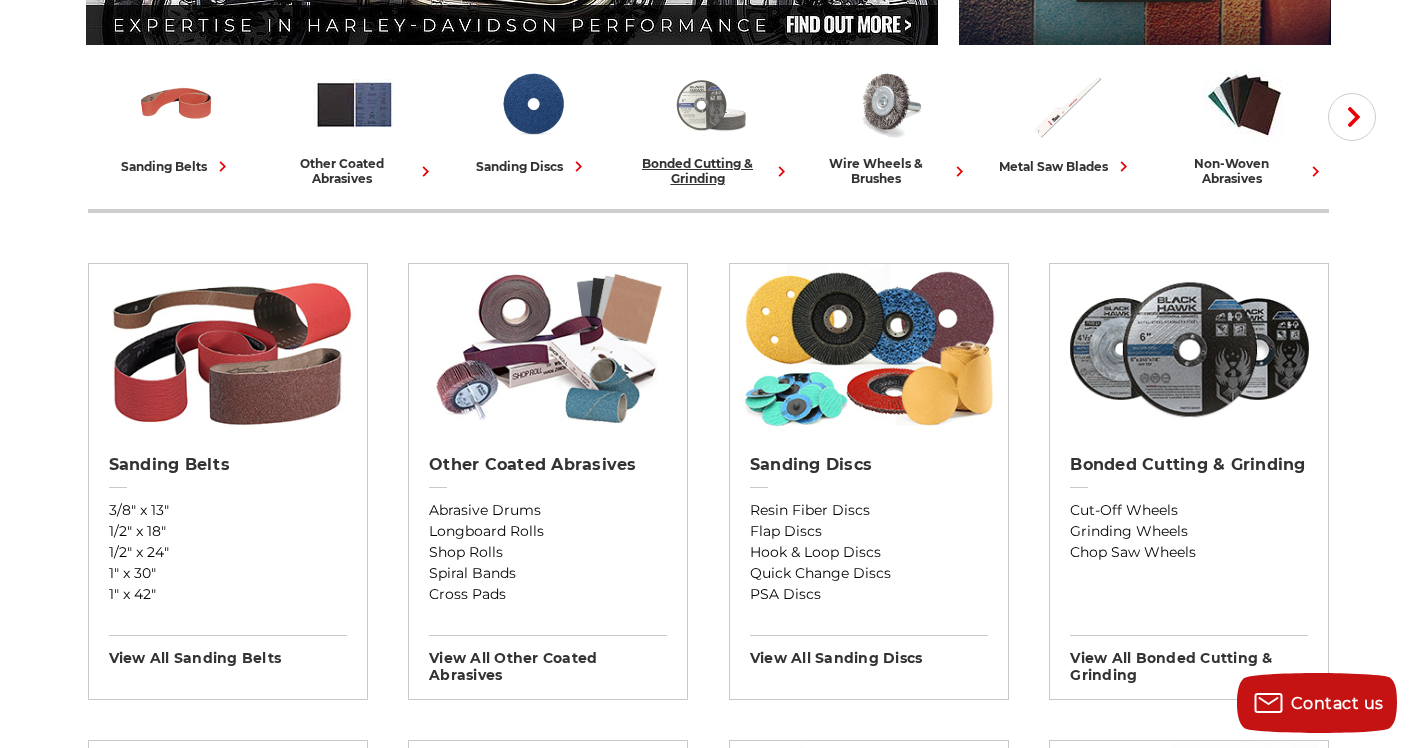 click at bounding box center (710, 104) 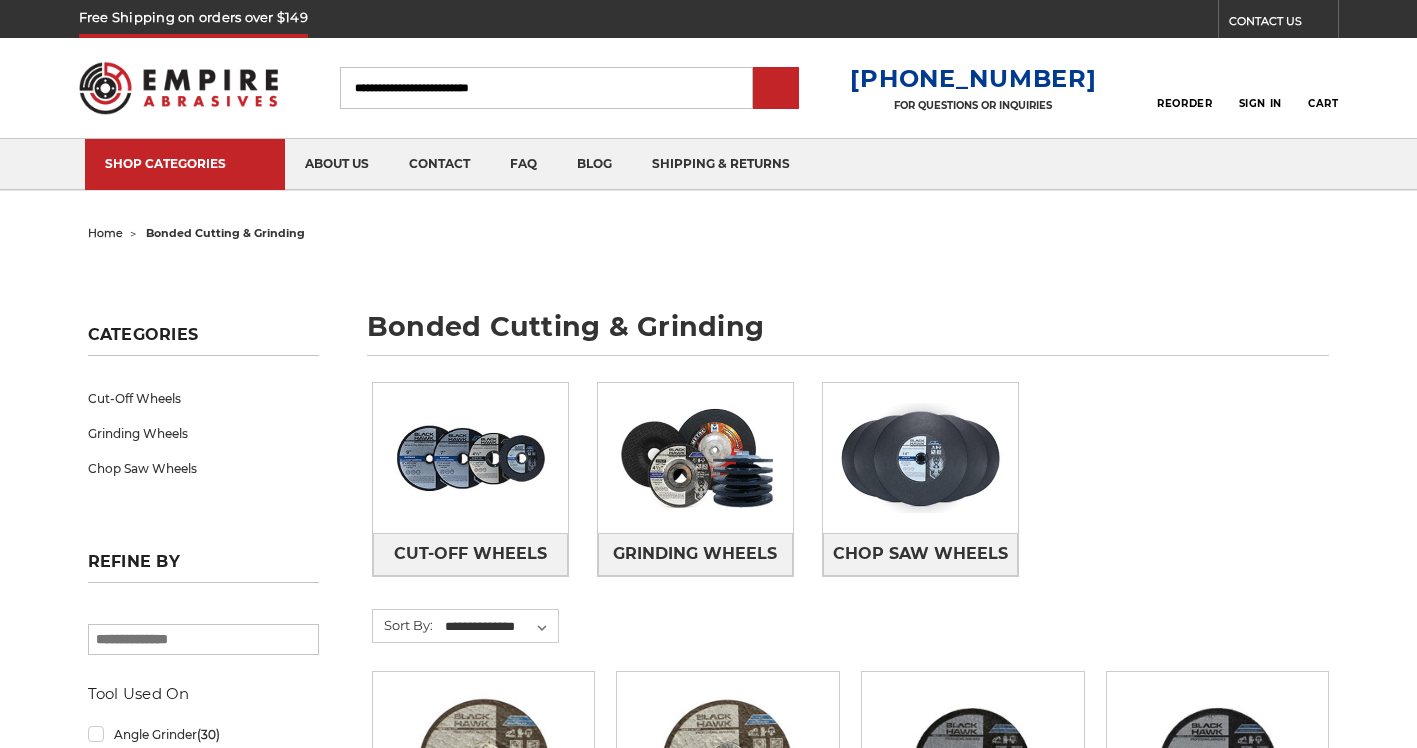 scroll, scrollTop: 0, scrollLeft: 0, axis: both 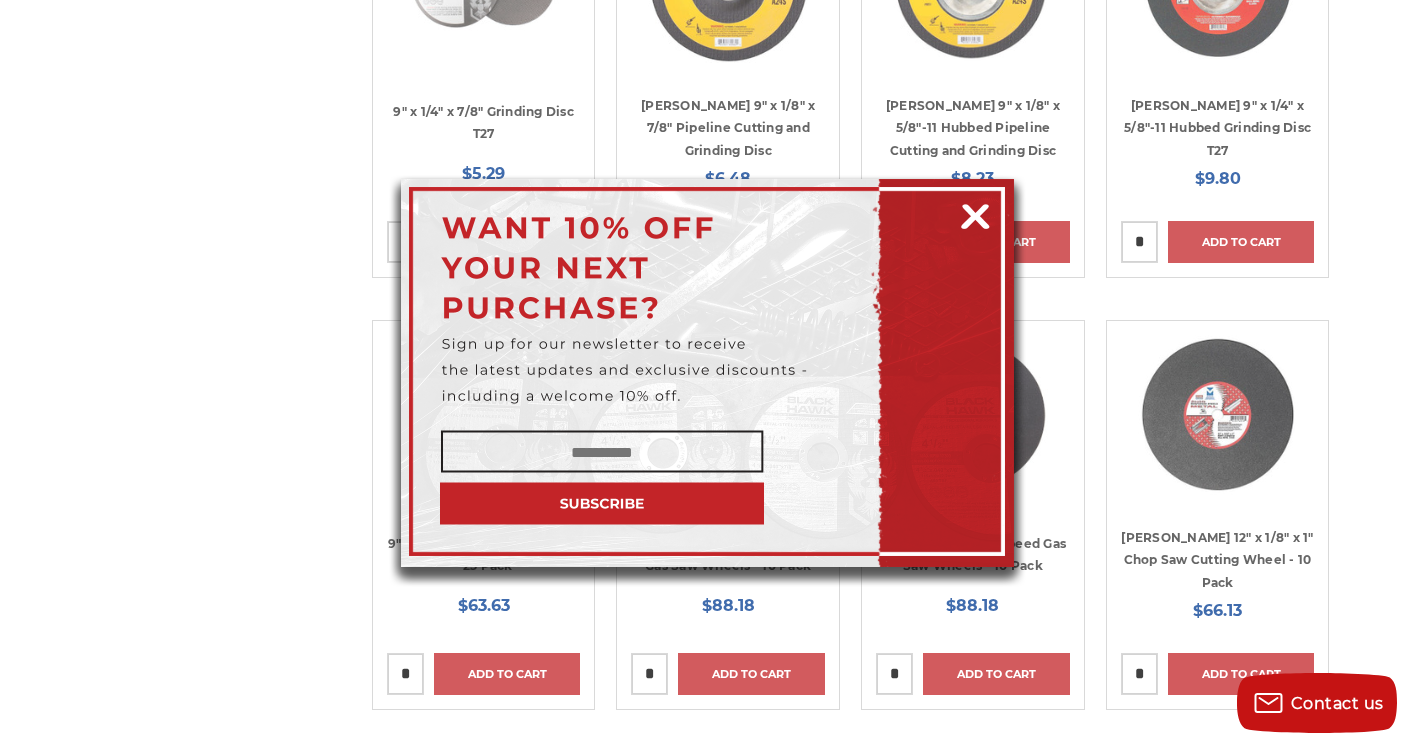 click at bounding box center [975, 213] 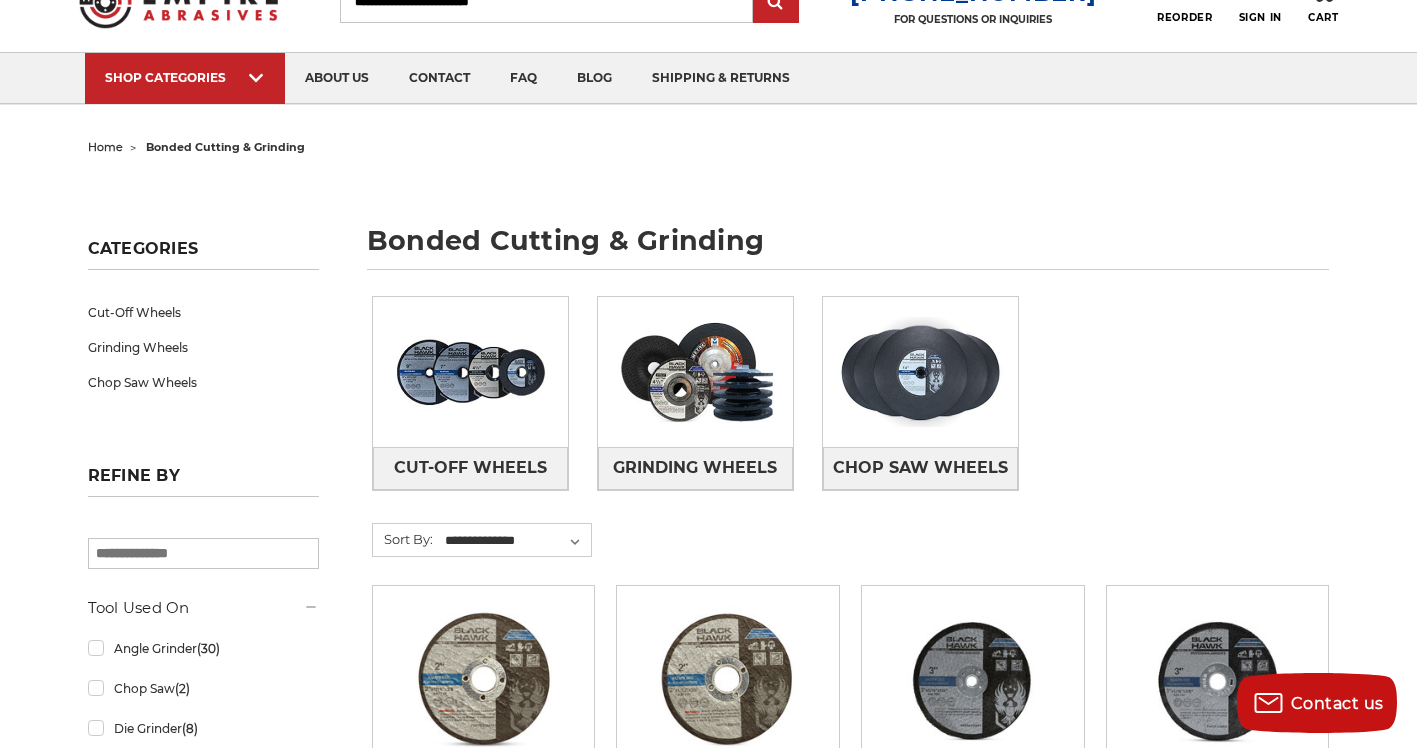 scroll, scrollTop: 0, scrollLeft: 0, axis: both 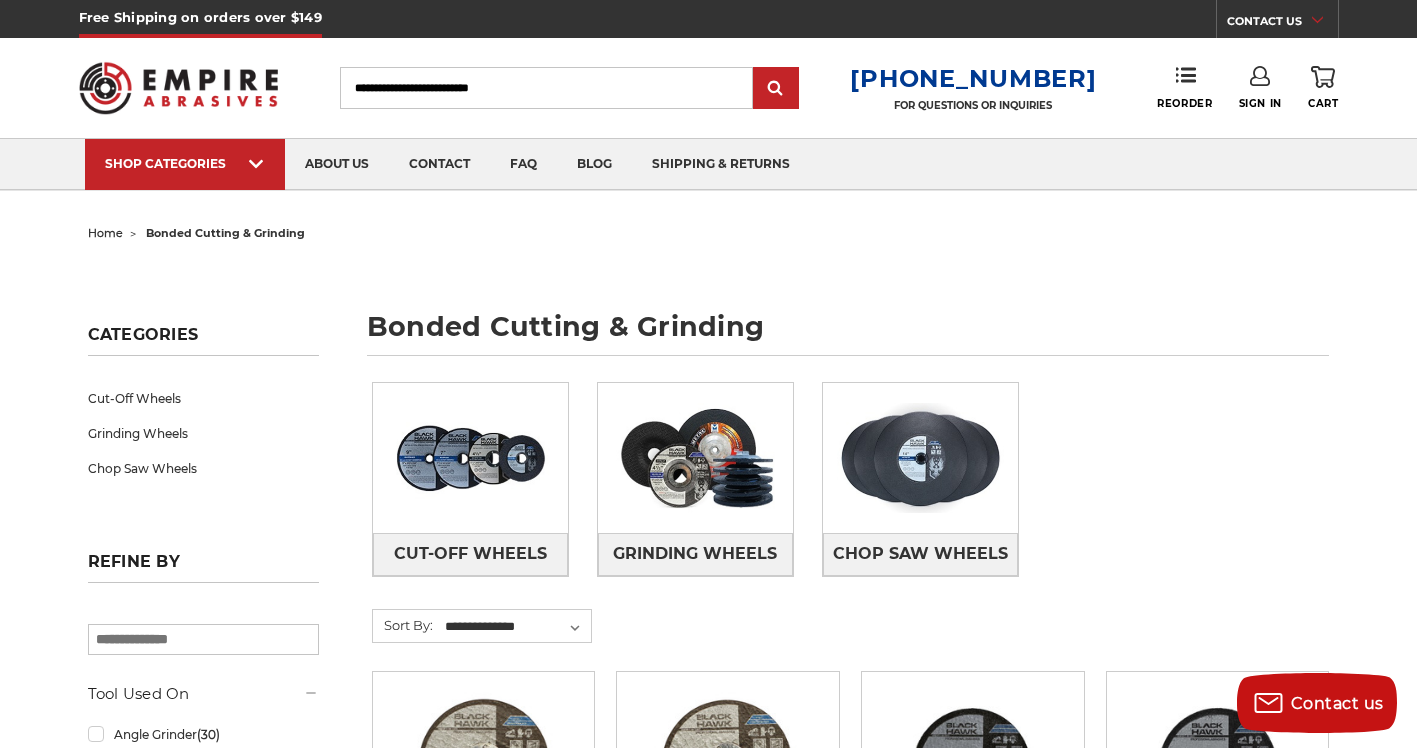 click on "Search" at bounding box center [546, 88] 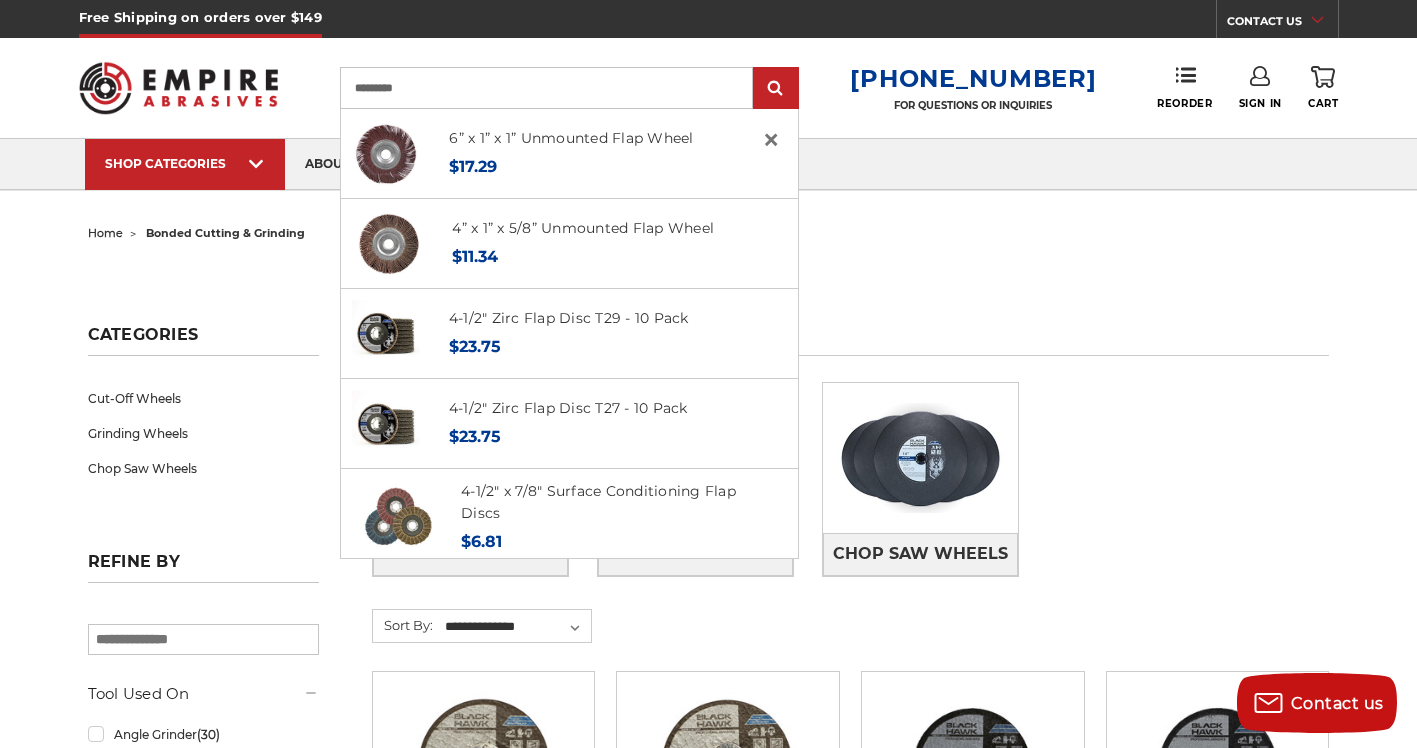 type on "*********" 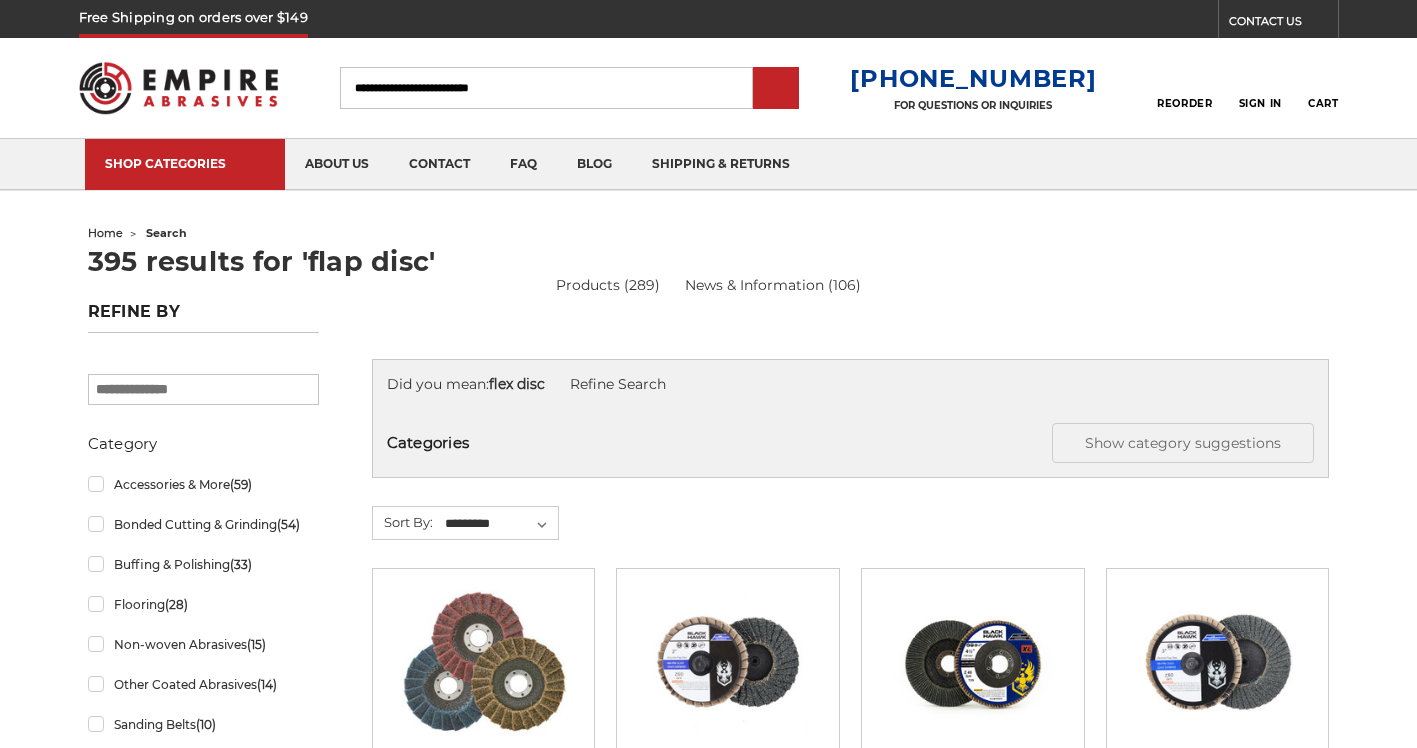 scroll, scrollTop: 0, scrollLeft: 0, axis: both 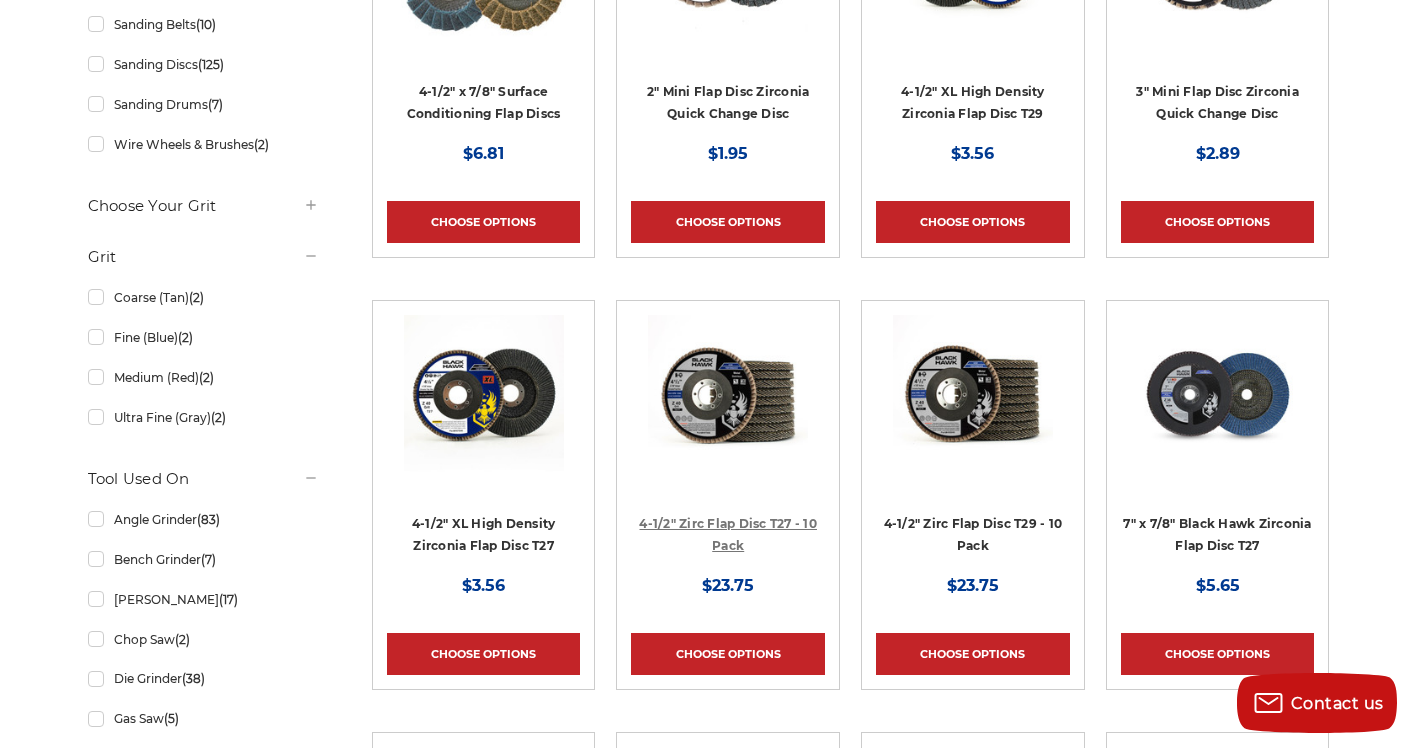 click on "4-1/2" Zirc Flap Disc T27 - 10 Pack" at bounding box center (728, 535) 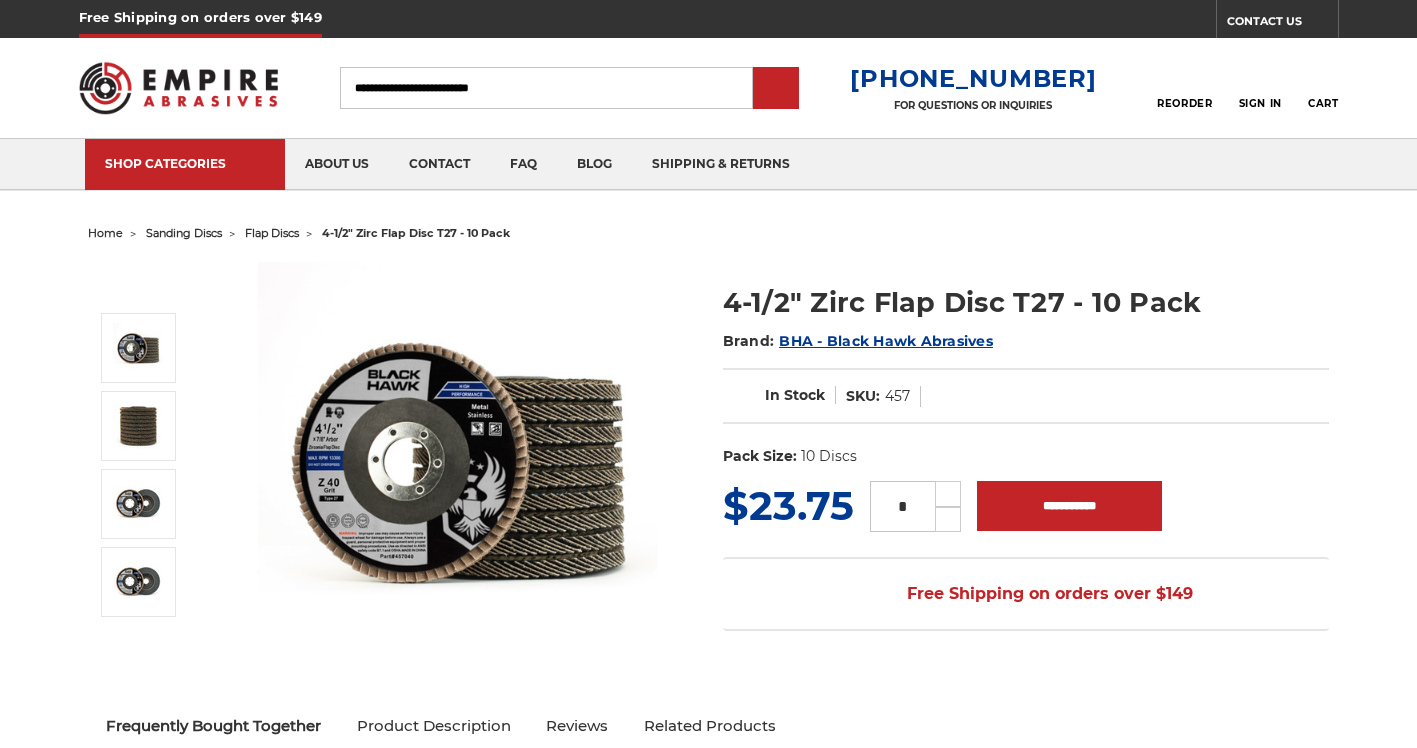 scroll, scrollTop: 0, scrollLeft: 0, axis: both 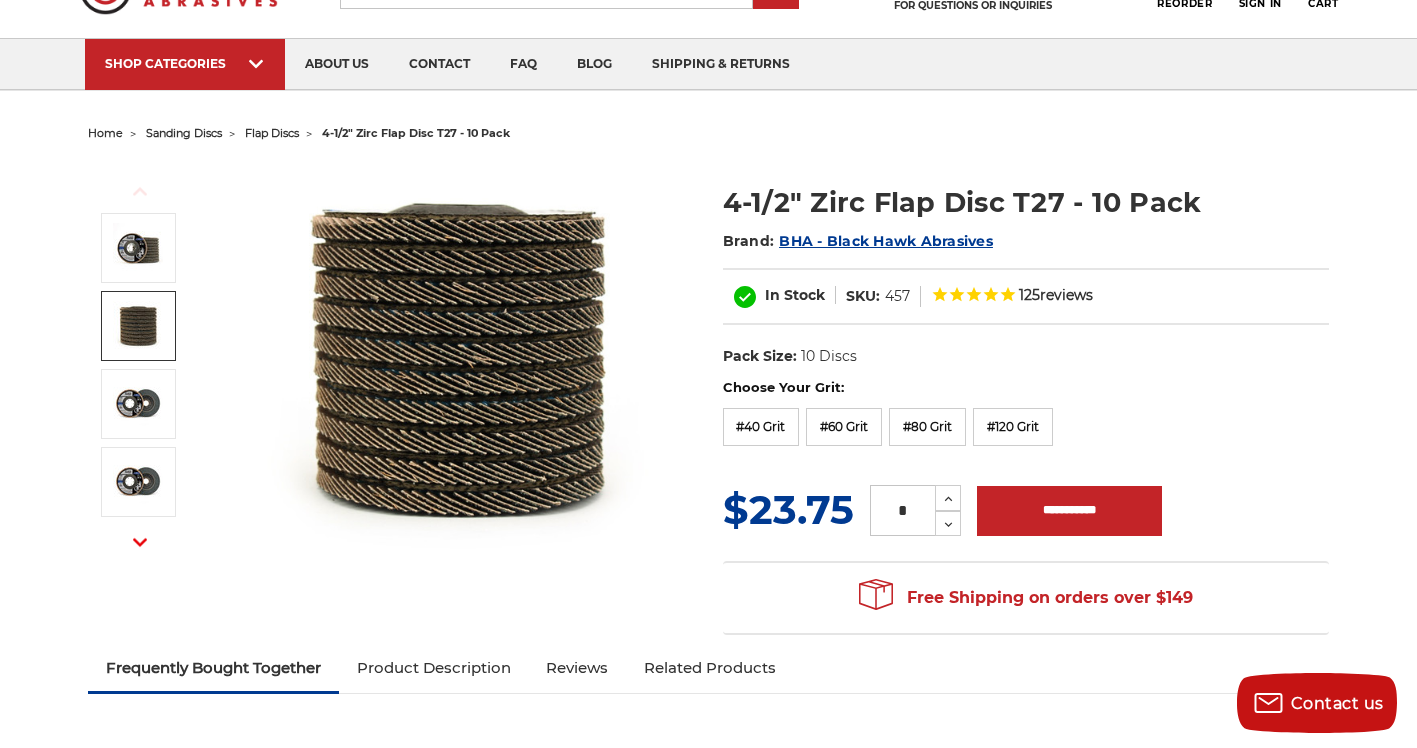 click at bounding box center (138, 326) 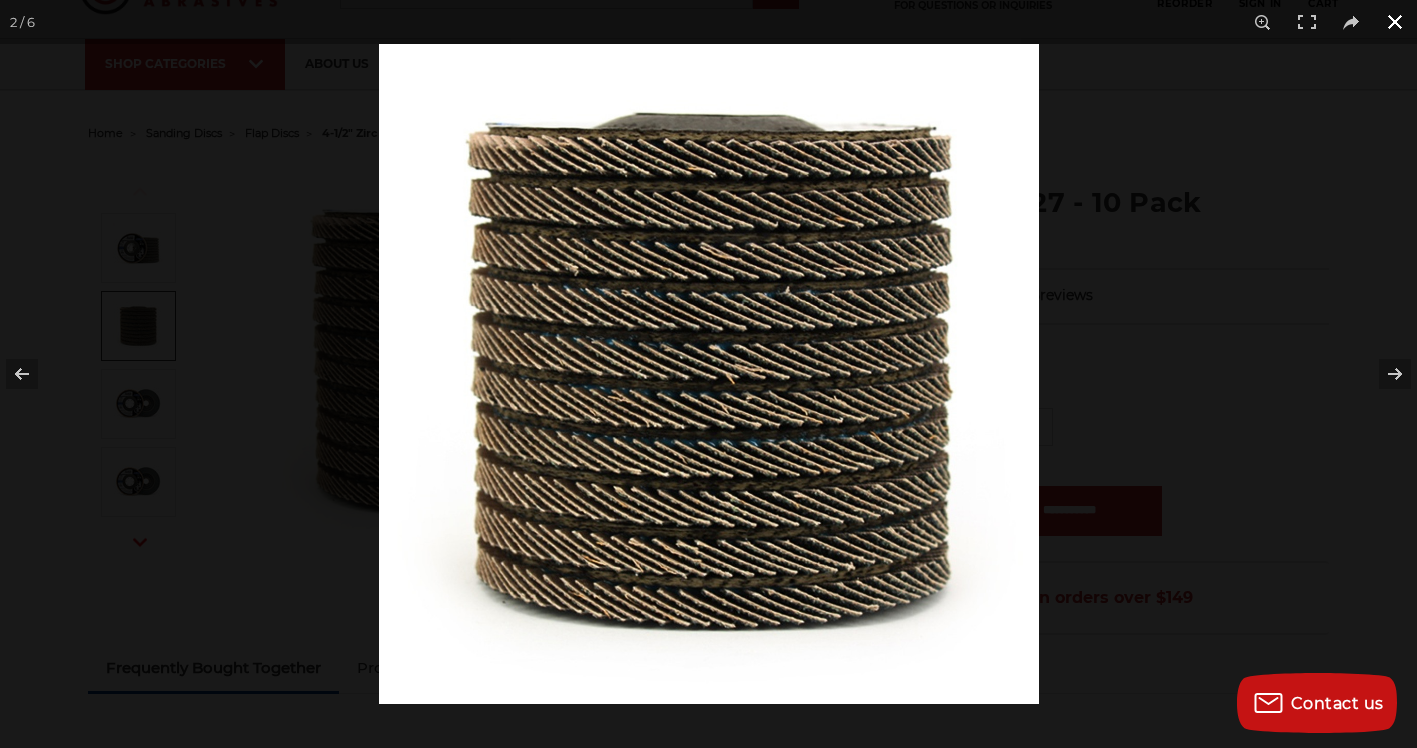 click at bounding box center (1395, 22) 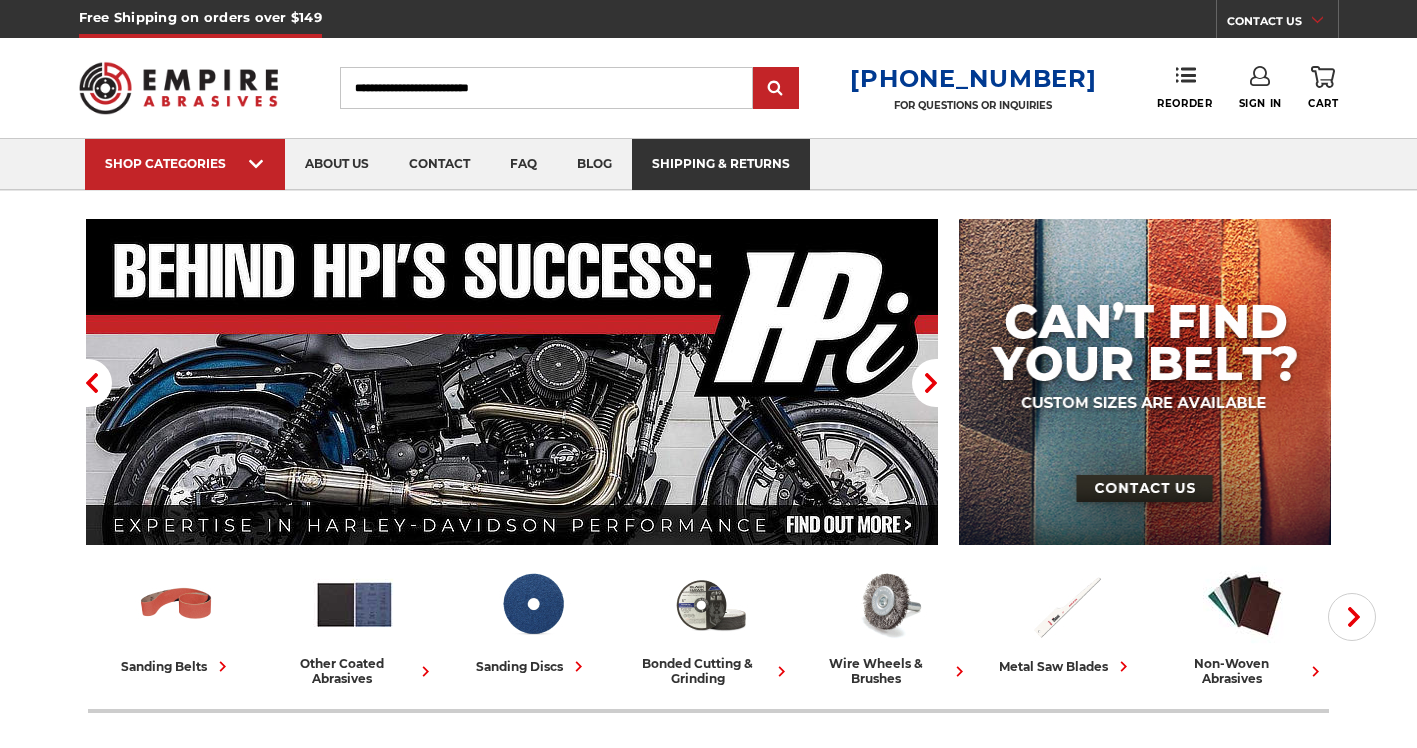 scroll, scrollTop: 0, scrollLeft: 0, axis: both 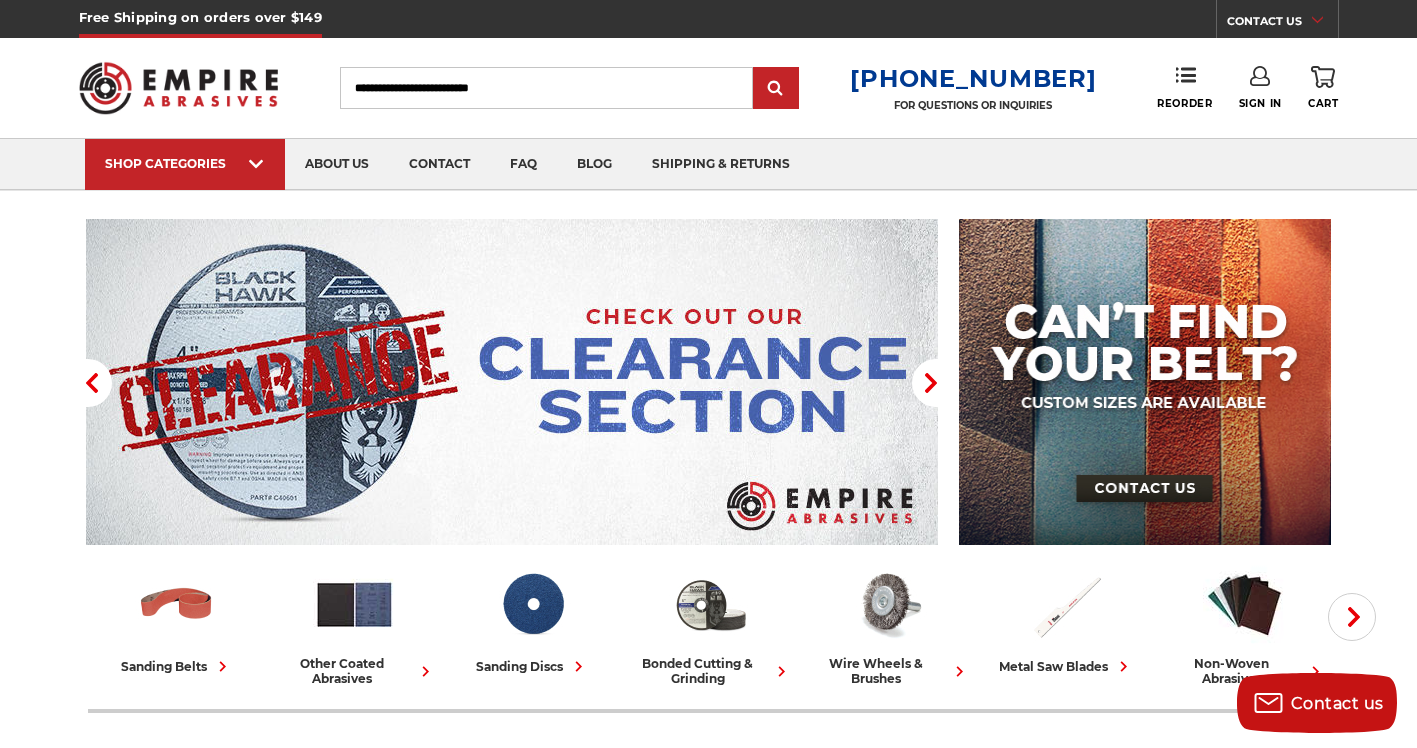 click on "Search" at bounding box center [546, 88] 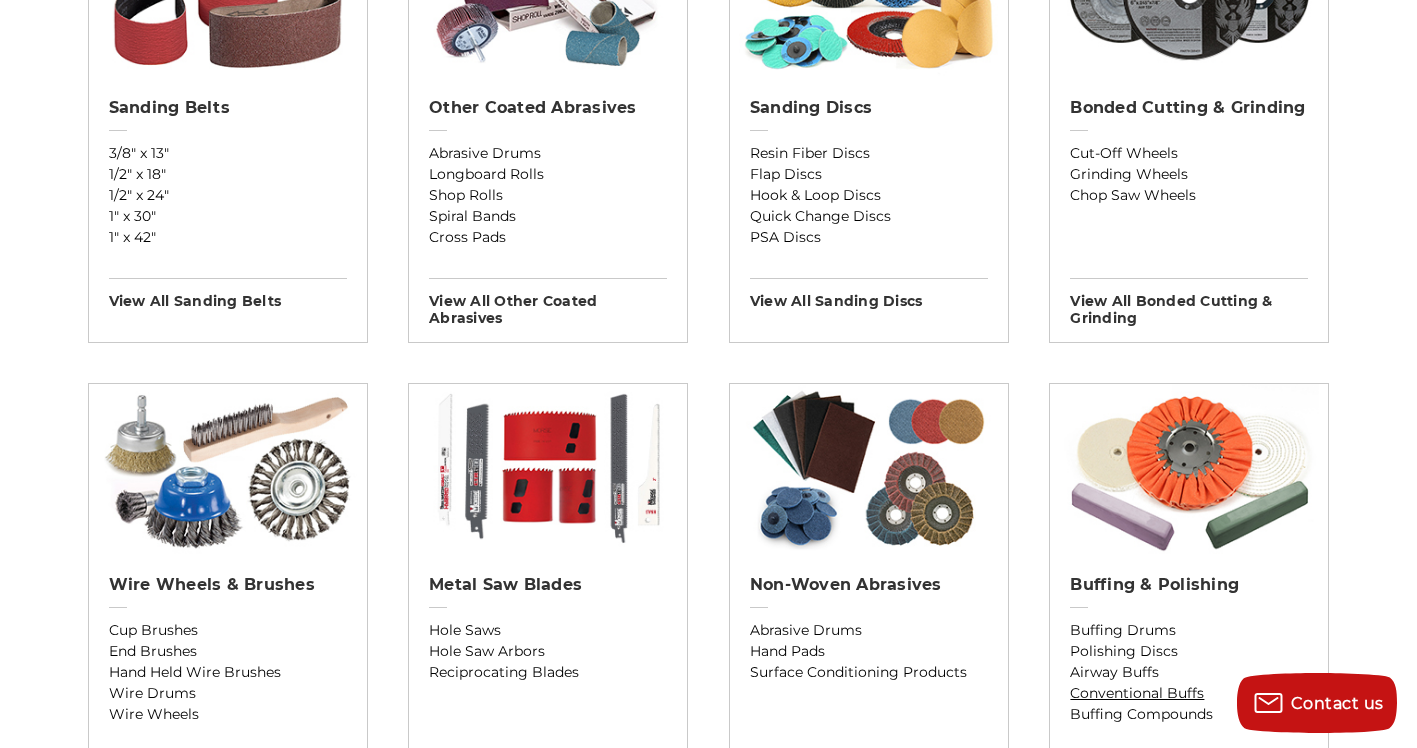 scroll, scrollTop: 1000, scrollLeft: 0, axis: vertical 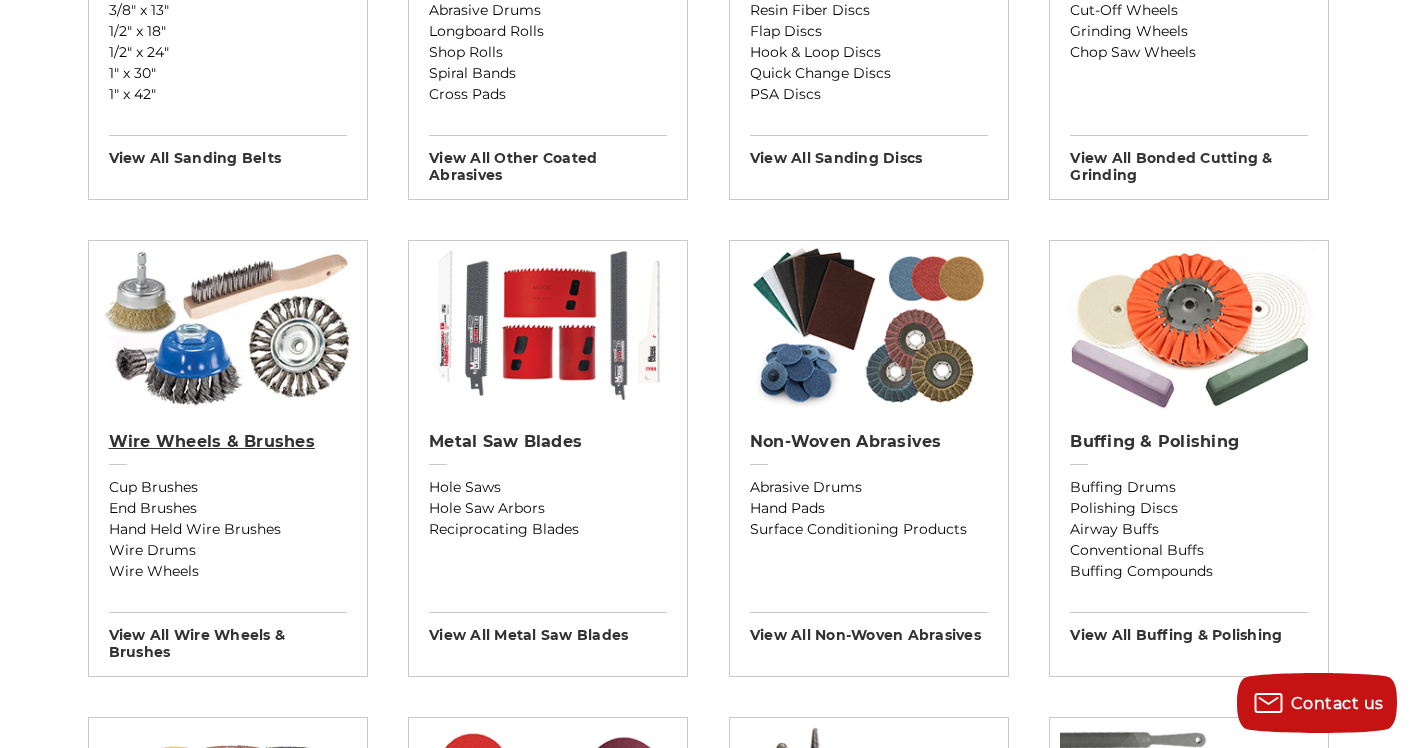 click on "Wire Wheels & Brushes" at bounding box center [228, 442] 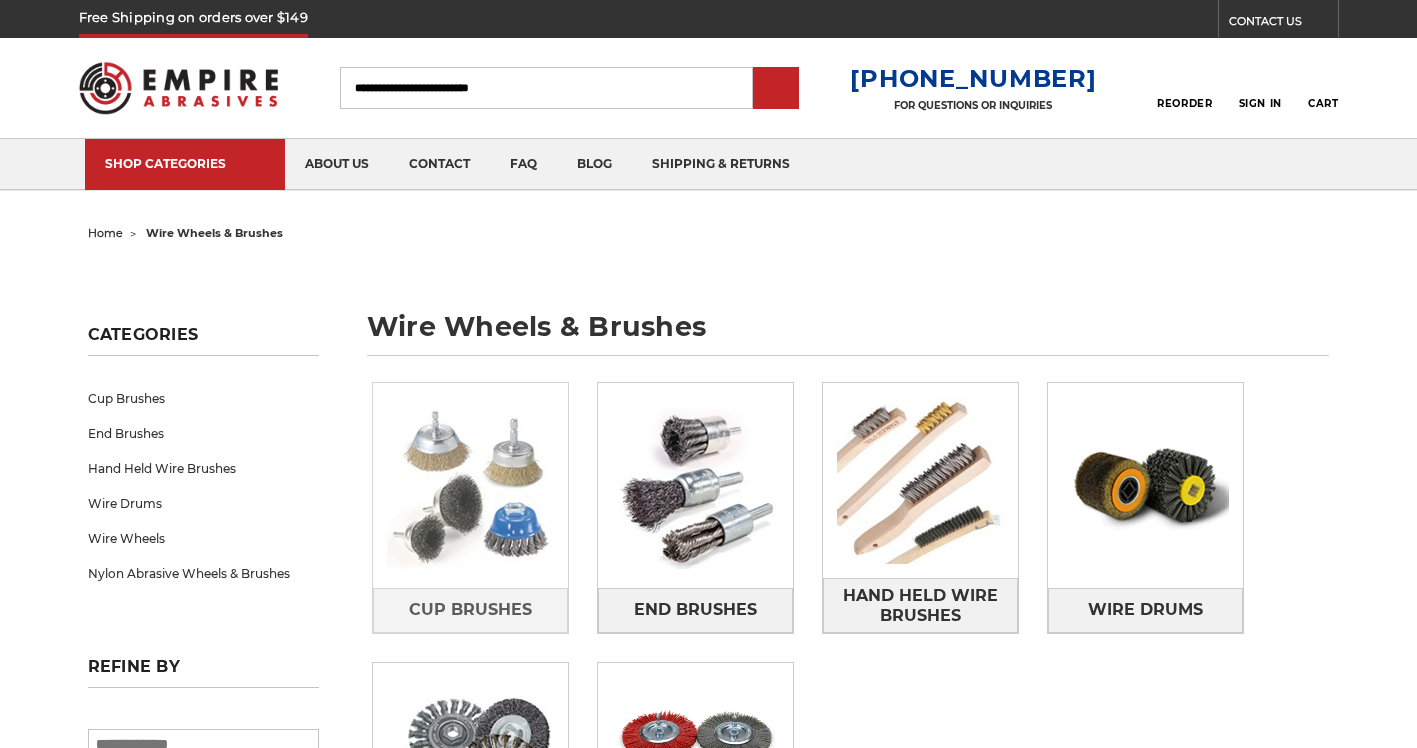 scroll, scrollTop: 0, scrollLeft: 0, axis: both 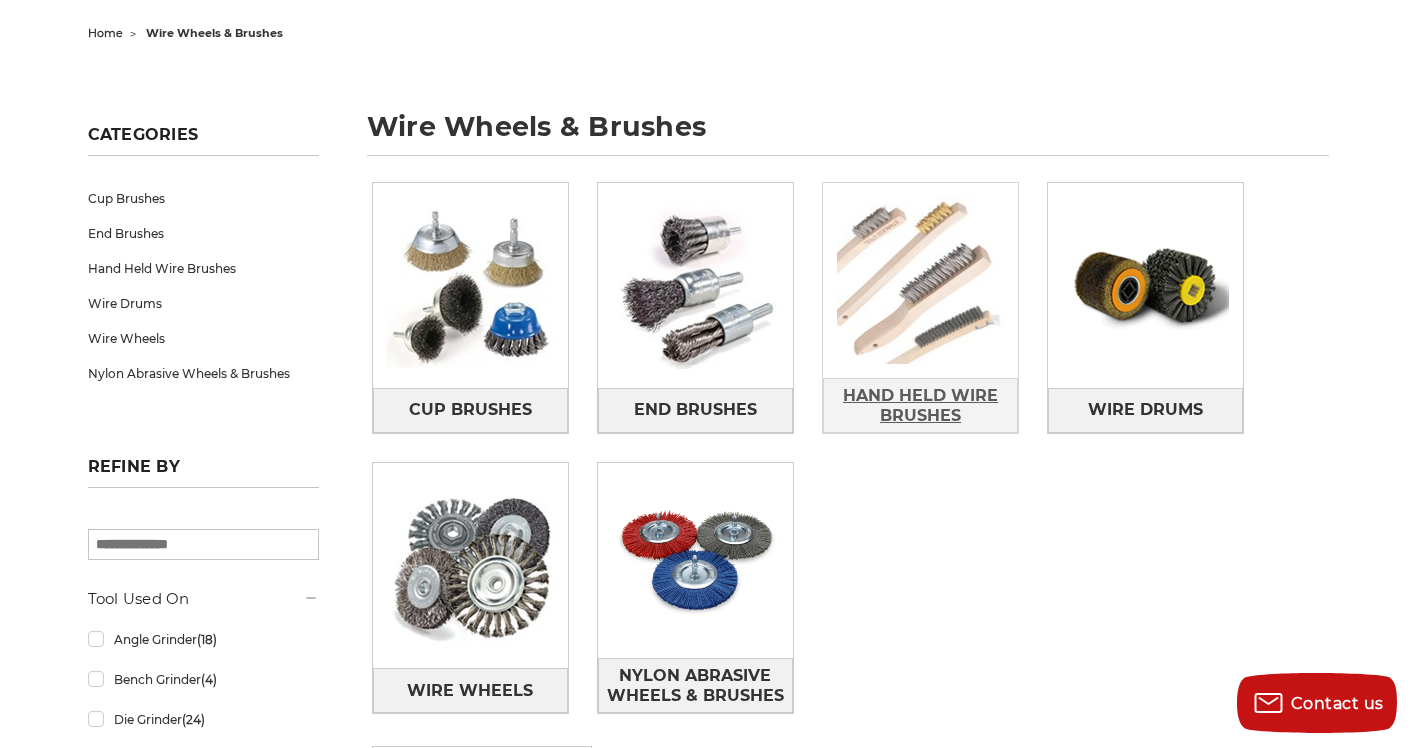 click on "Hand Held Wire Brushes" at bounding box center [920, 406] 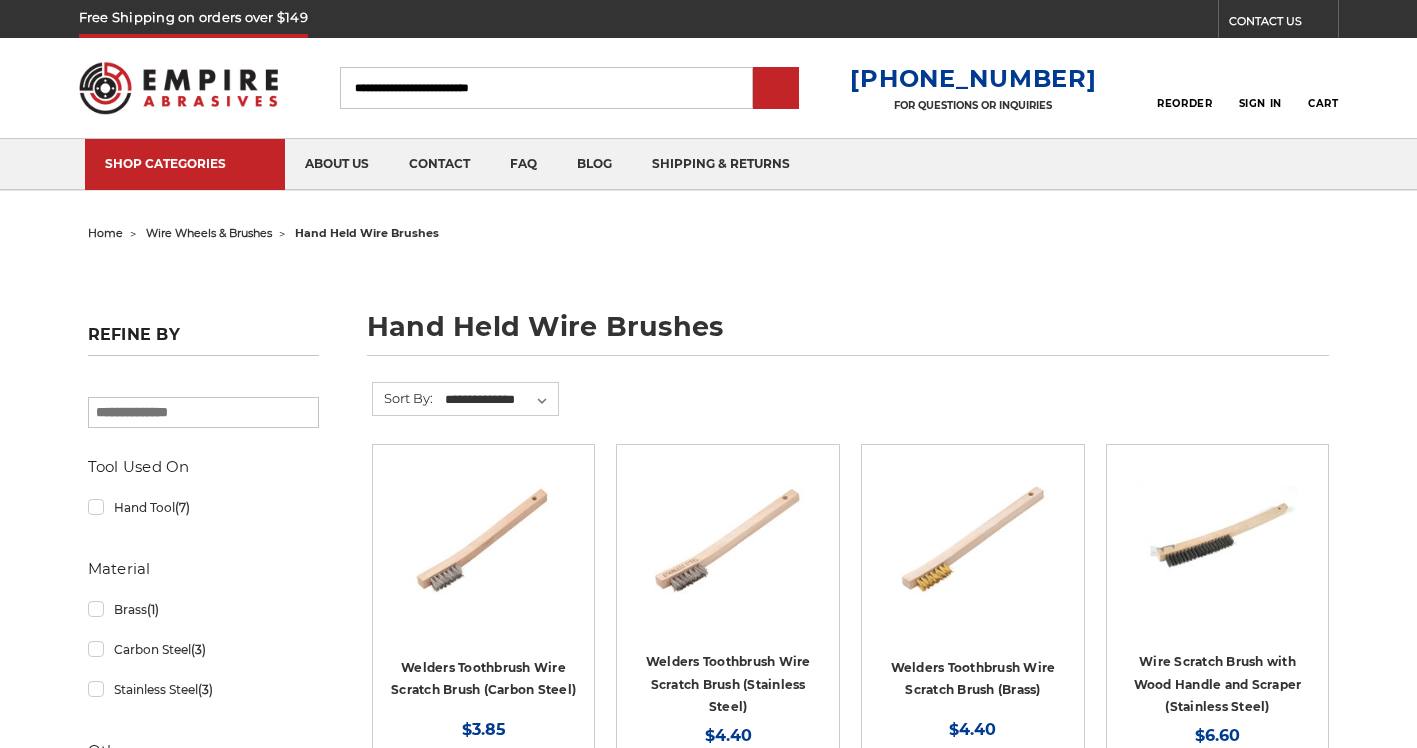 scroll, scrollTop: 0, scrollLeft: 0, axis: both 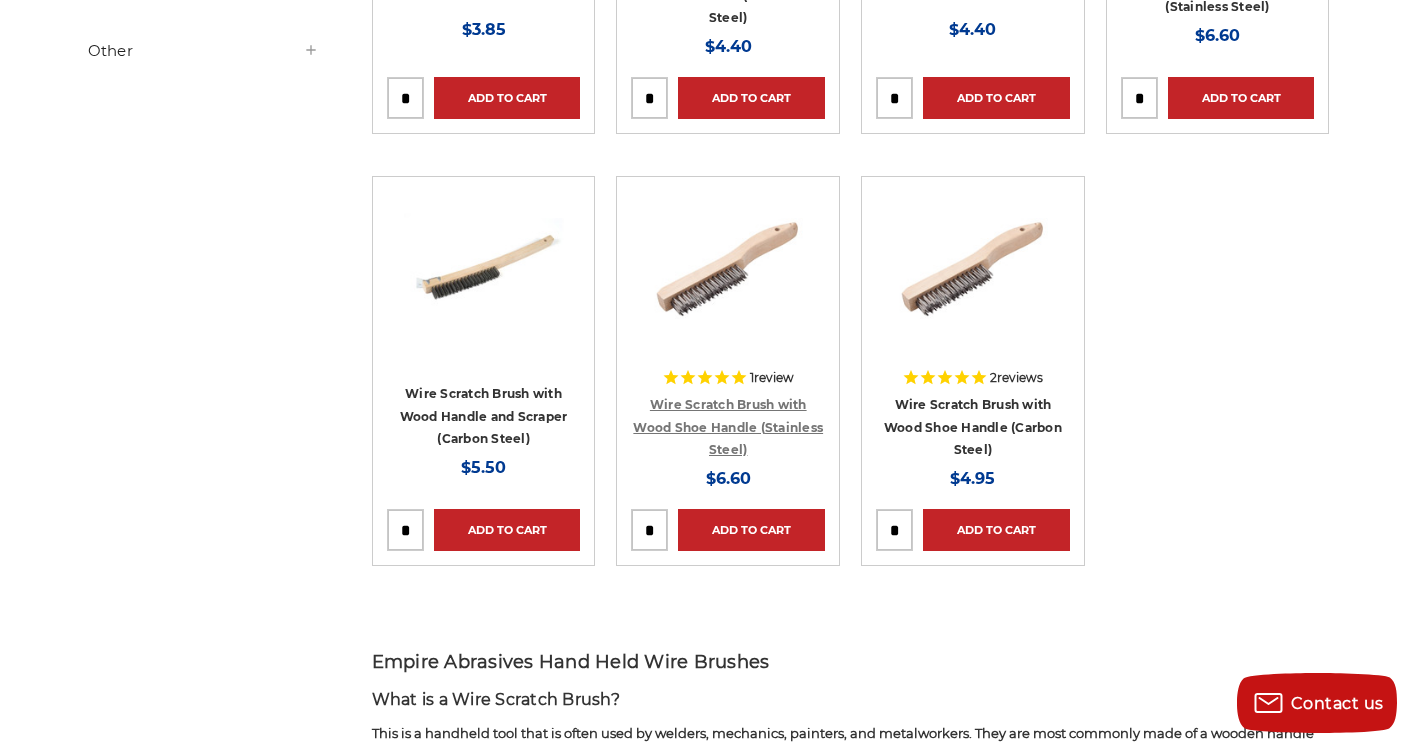 click on "Wire Scratch Brush with Wood Shoe Handle (Stainless Steel)" at bounding box center [728, 427] 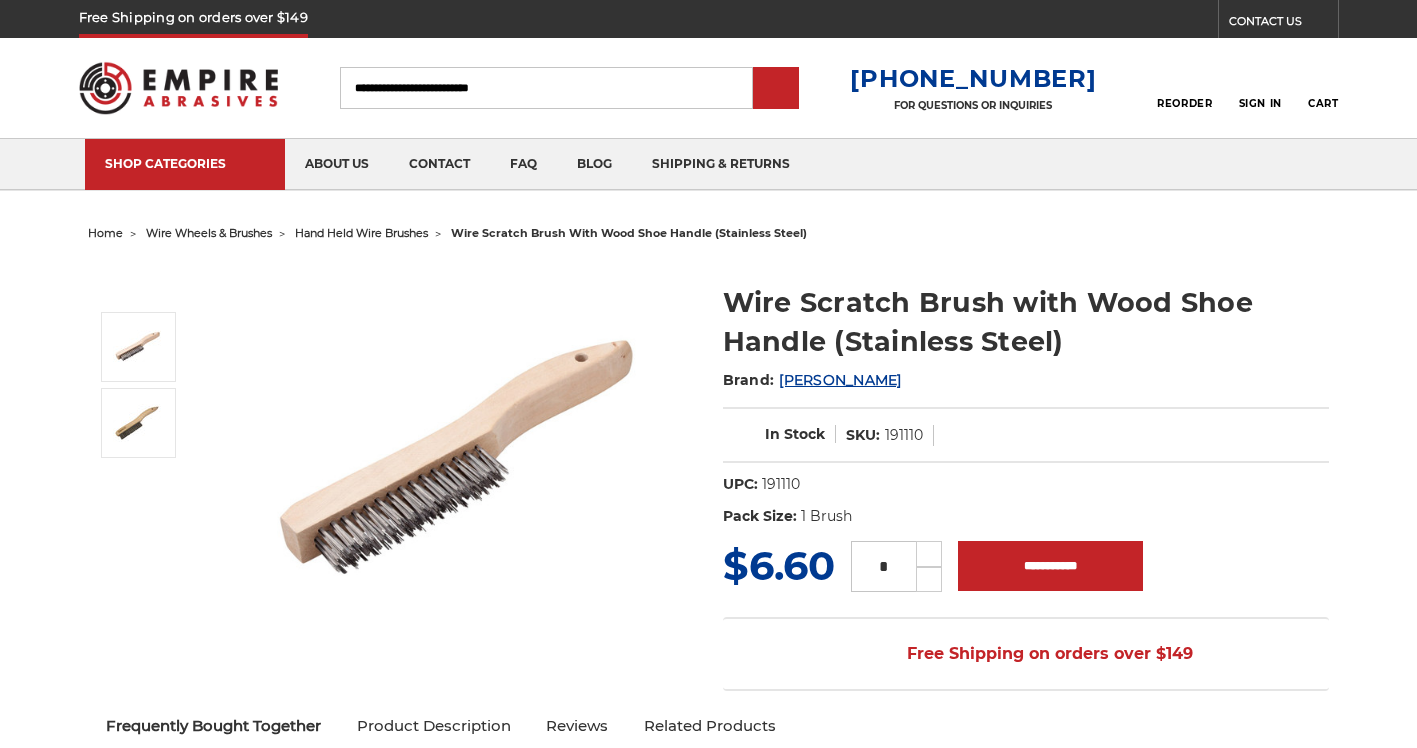 scroll, scrollTop: 0, scrollLeft: 0, axis: both 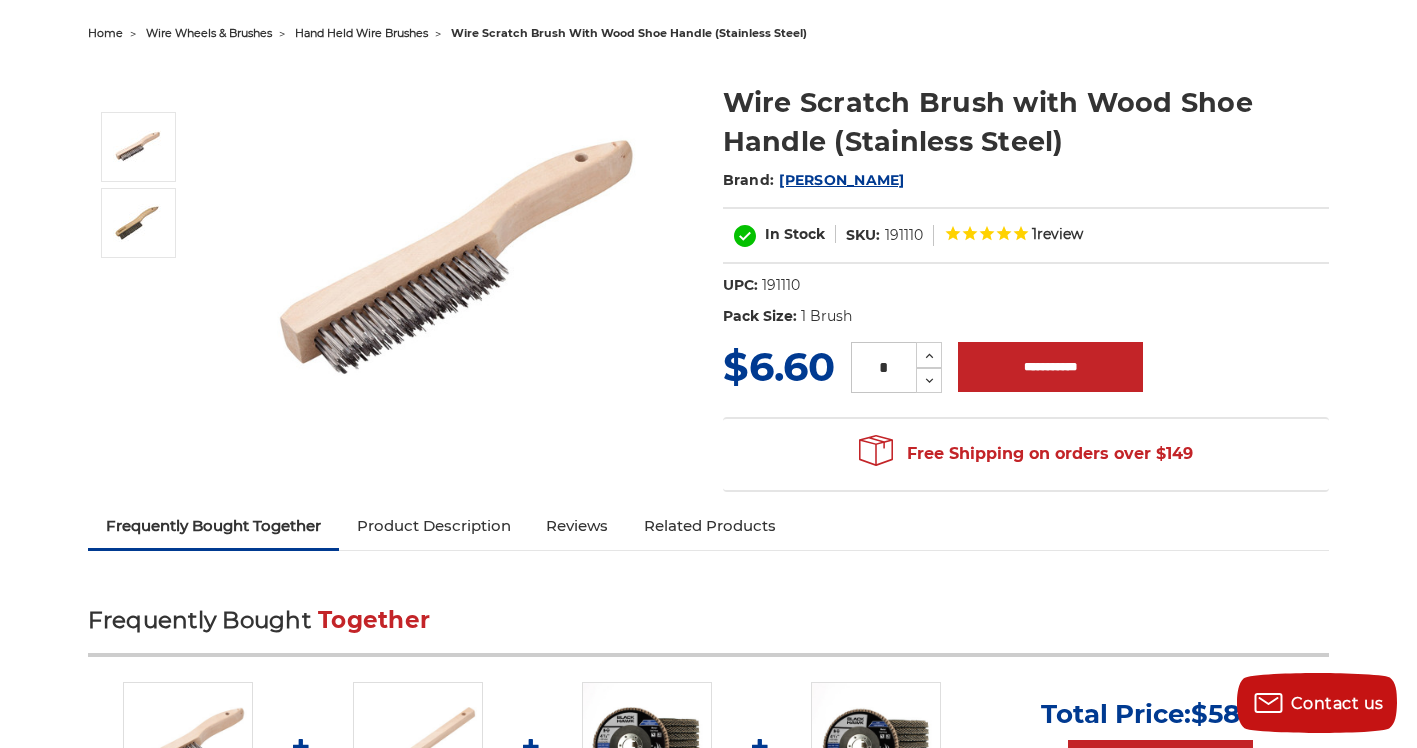 click on "Product Description" at bounding box center (434, 526) 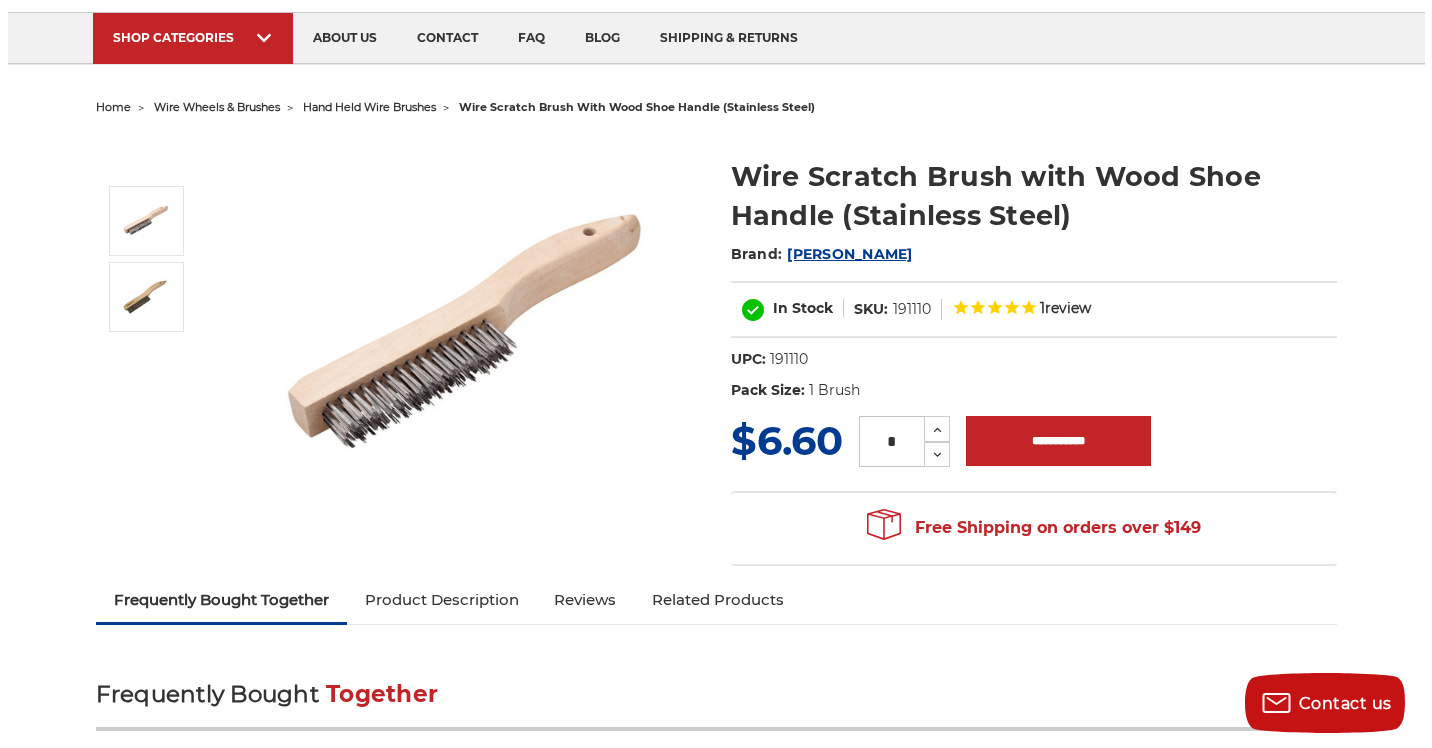 scroll, scrollTop: 19, scrollLeft: 0, axis: vertical 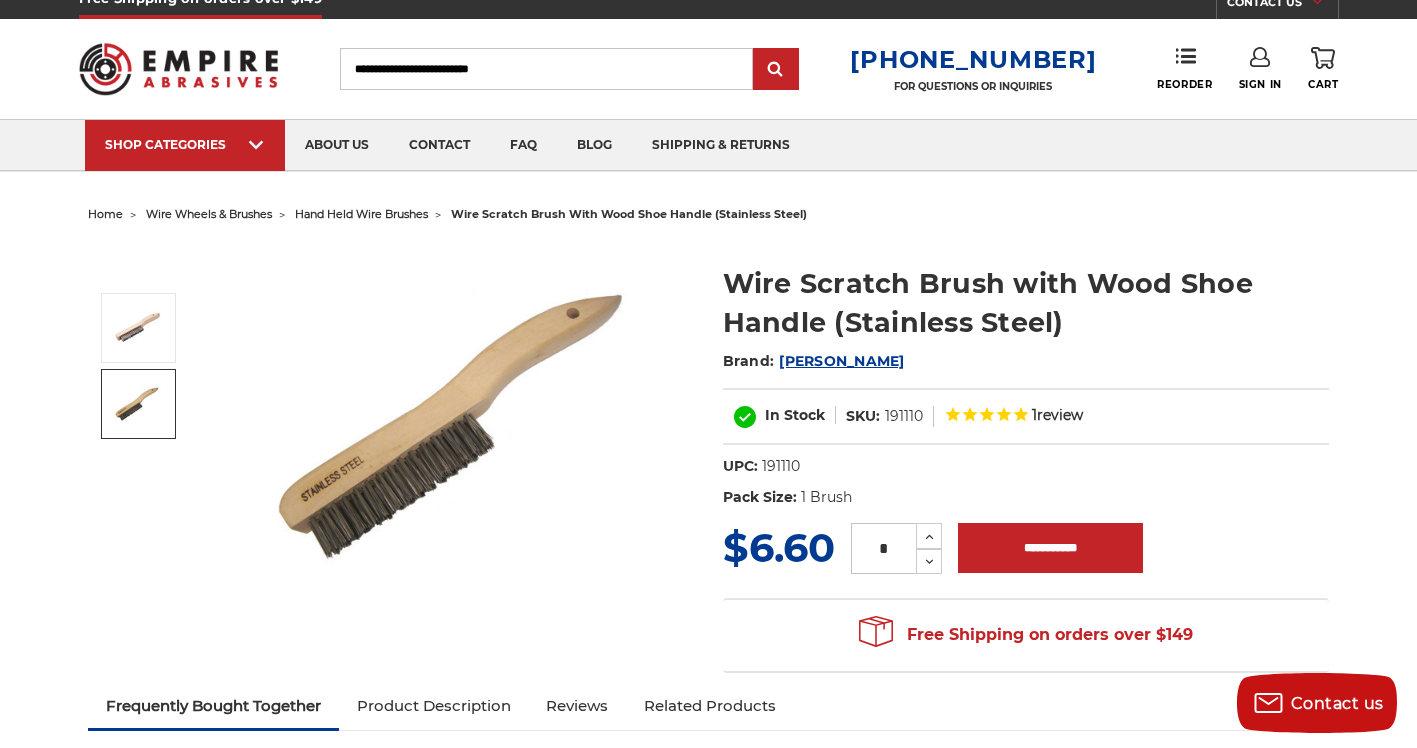click at bounding box center (138, 404) 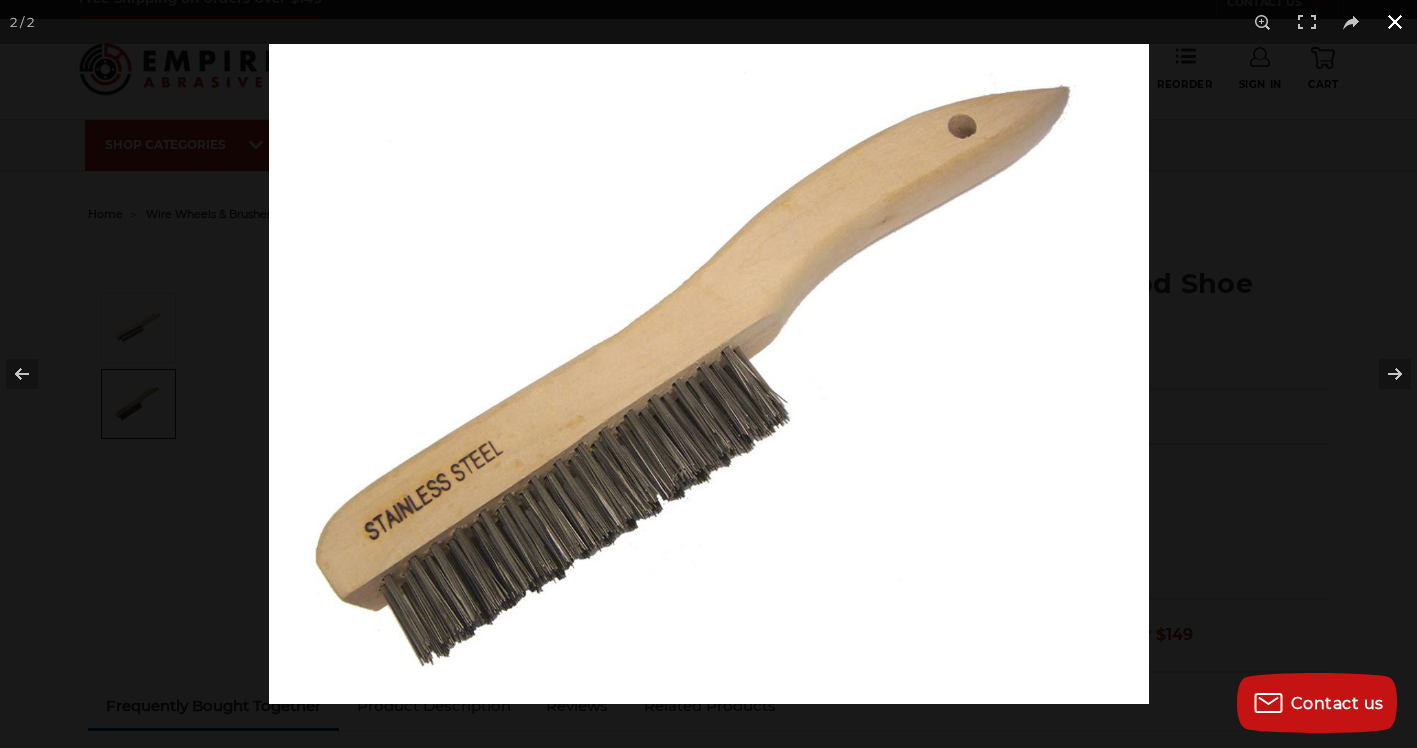 click at bounding box center [1395, 22] 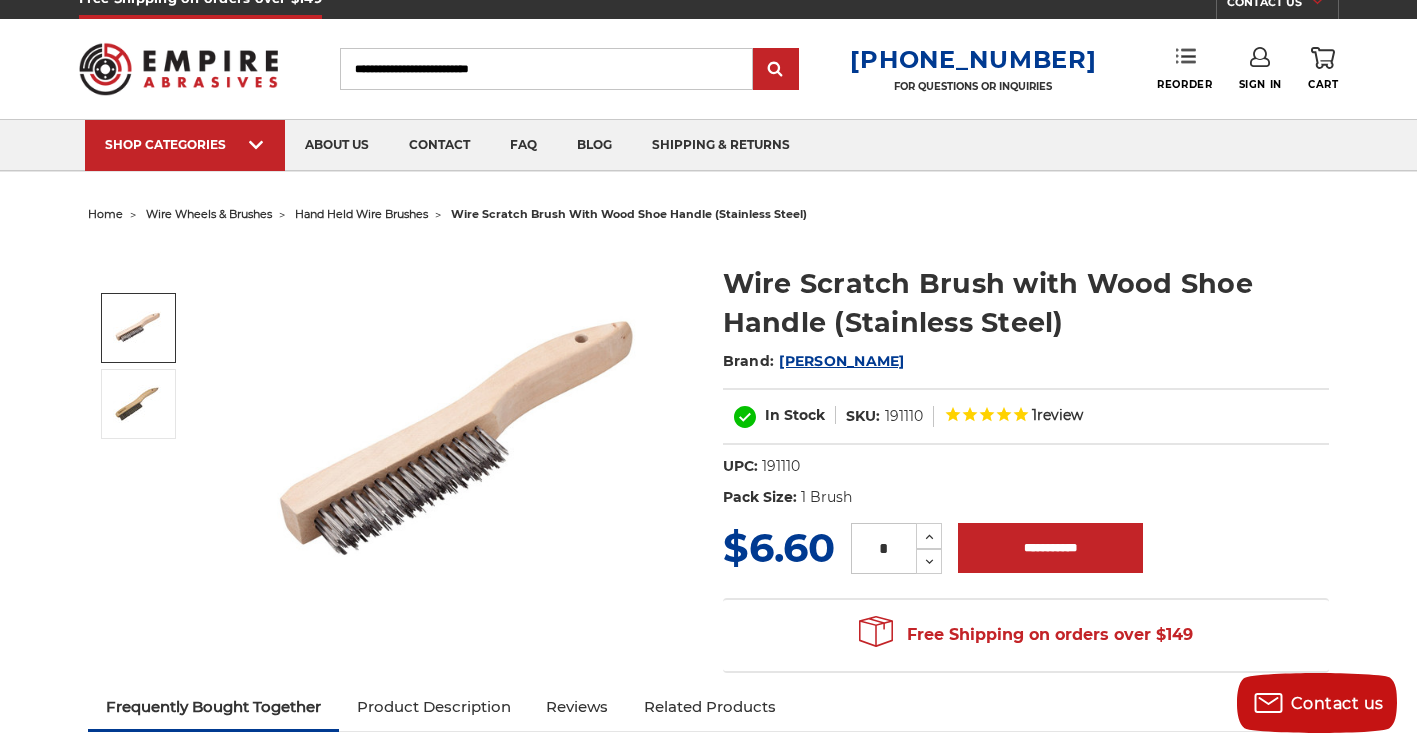 click 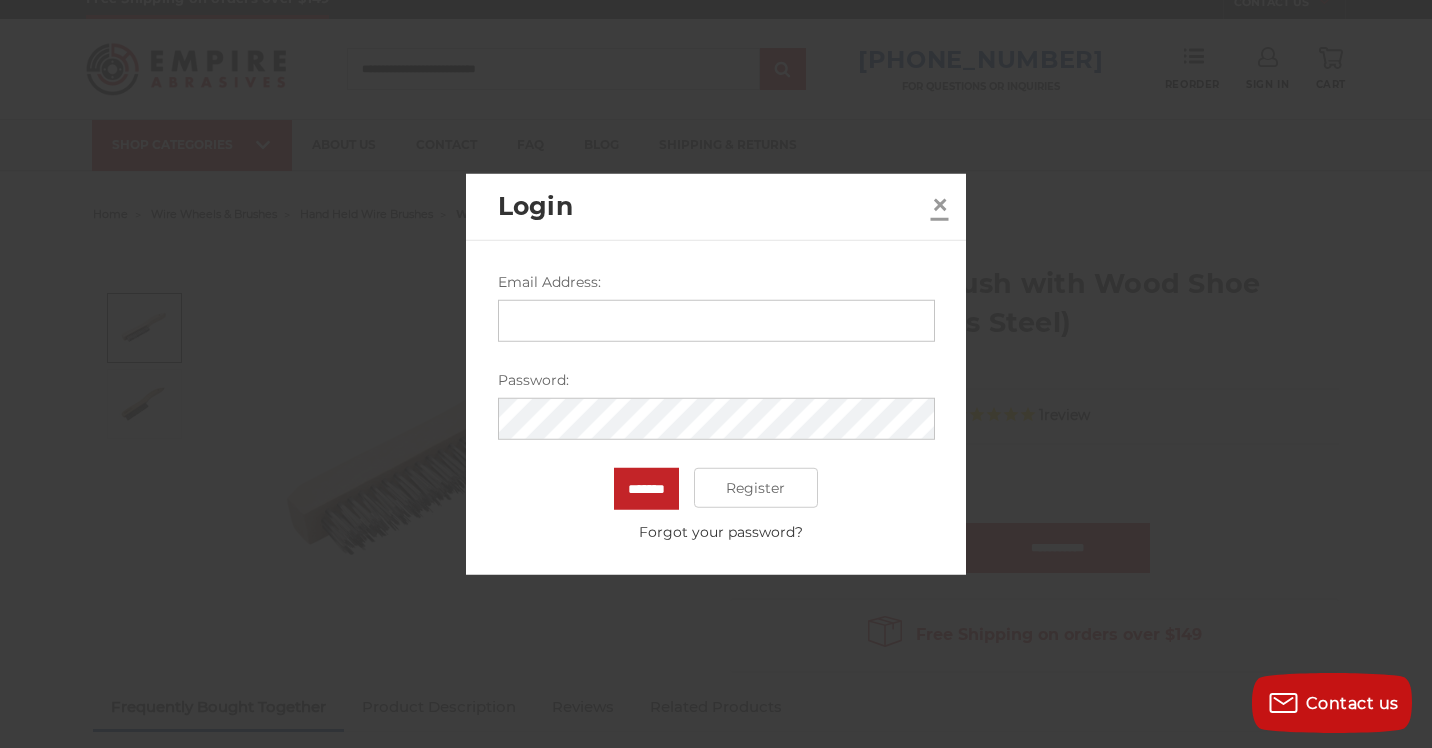 click on "×" at bounding box center [940, 203] 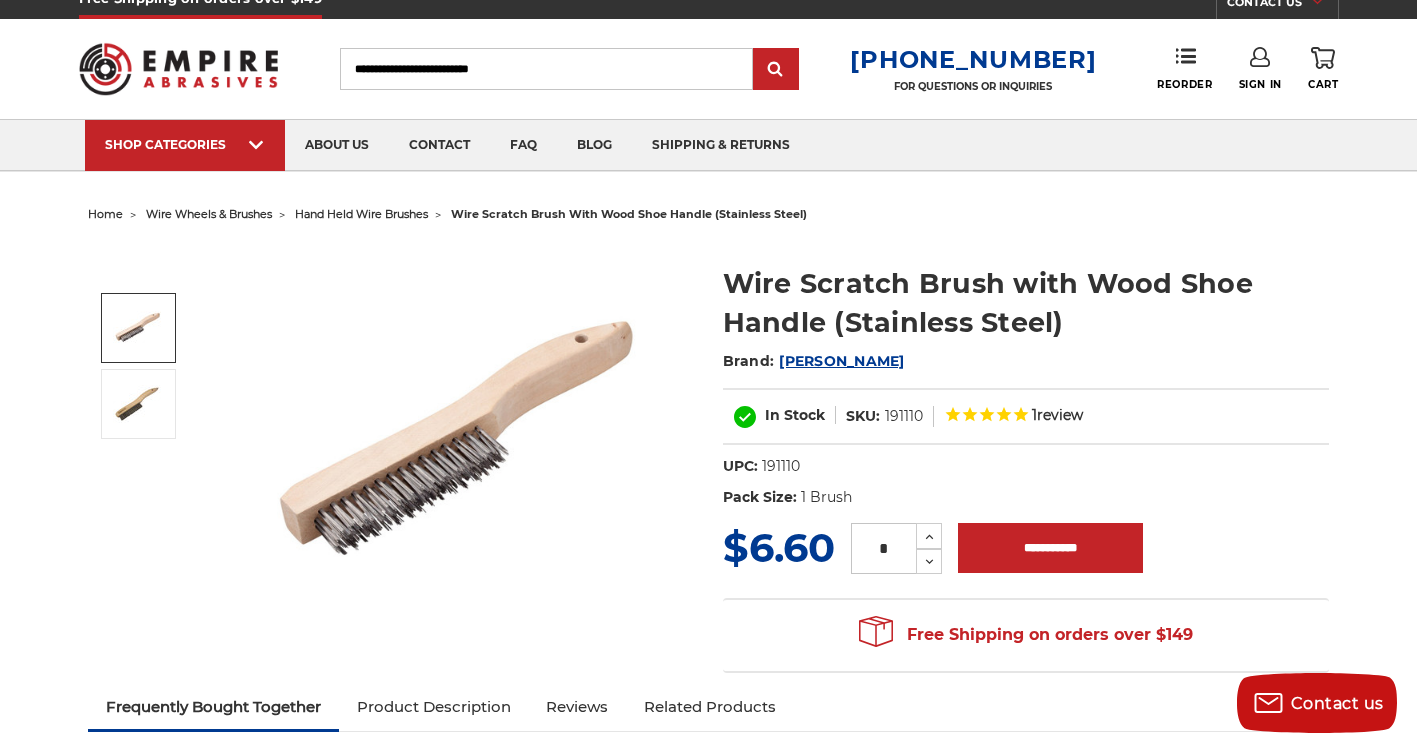 click on "Sign In" at bounding box center (1260, 69) 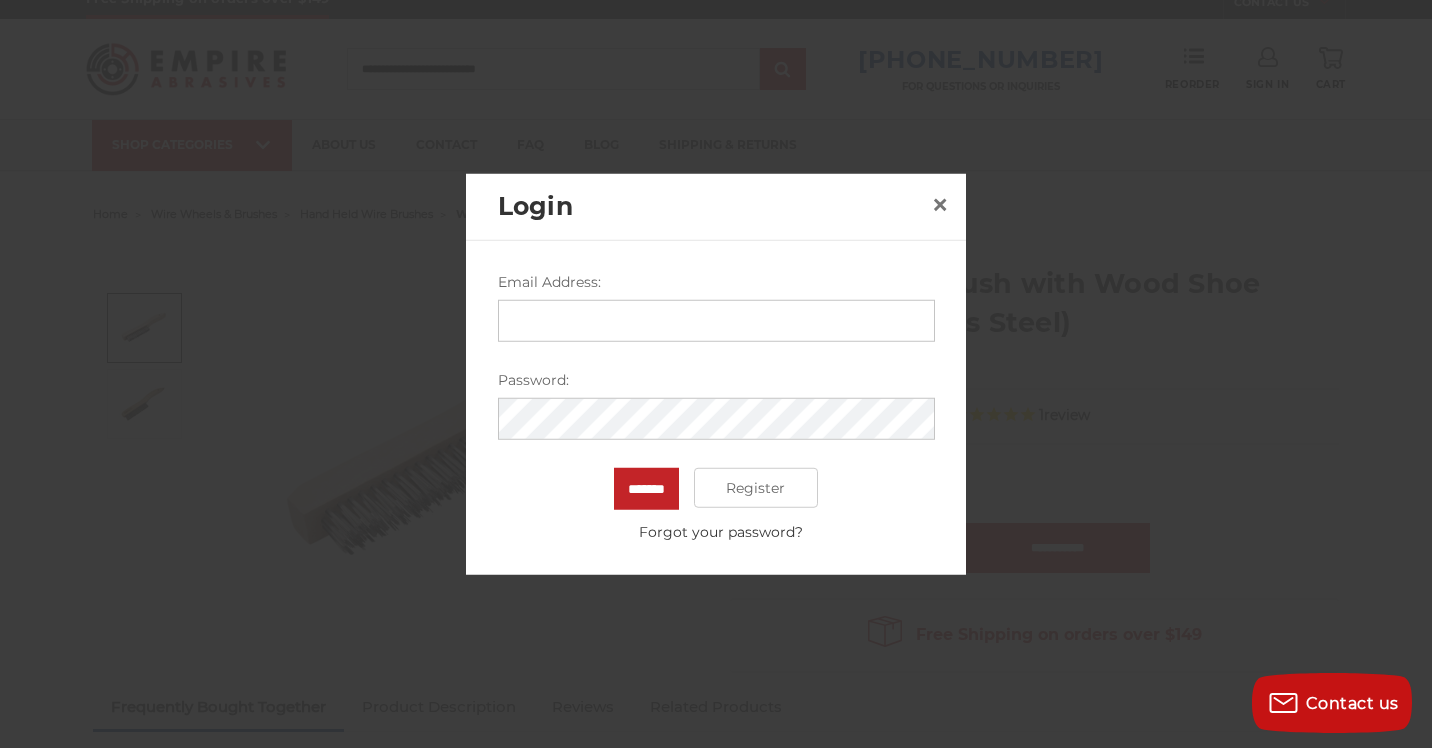 click on "Email Address:" at bounding box center [716, 321] 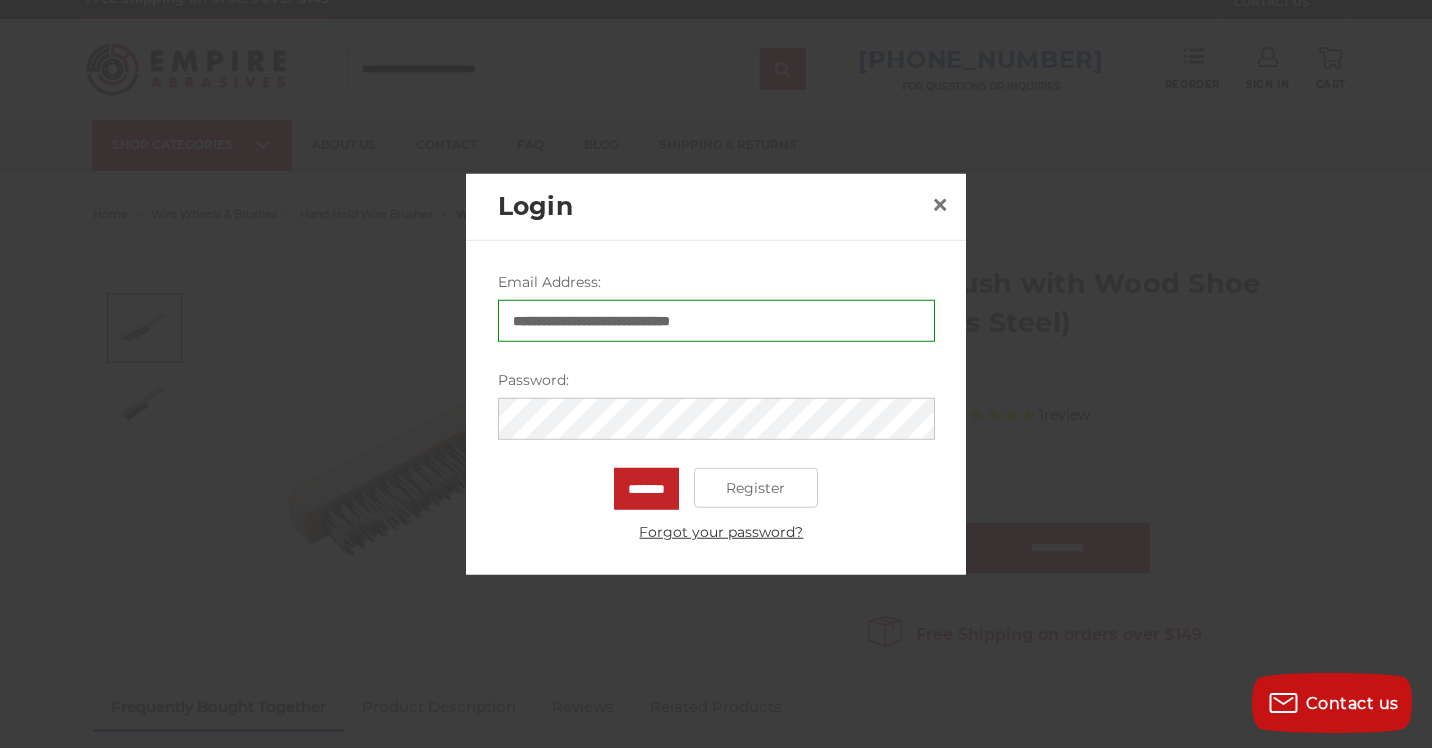 click on "Forgot your password?" at bounding box center [721, 532] 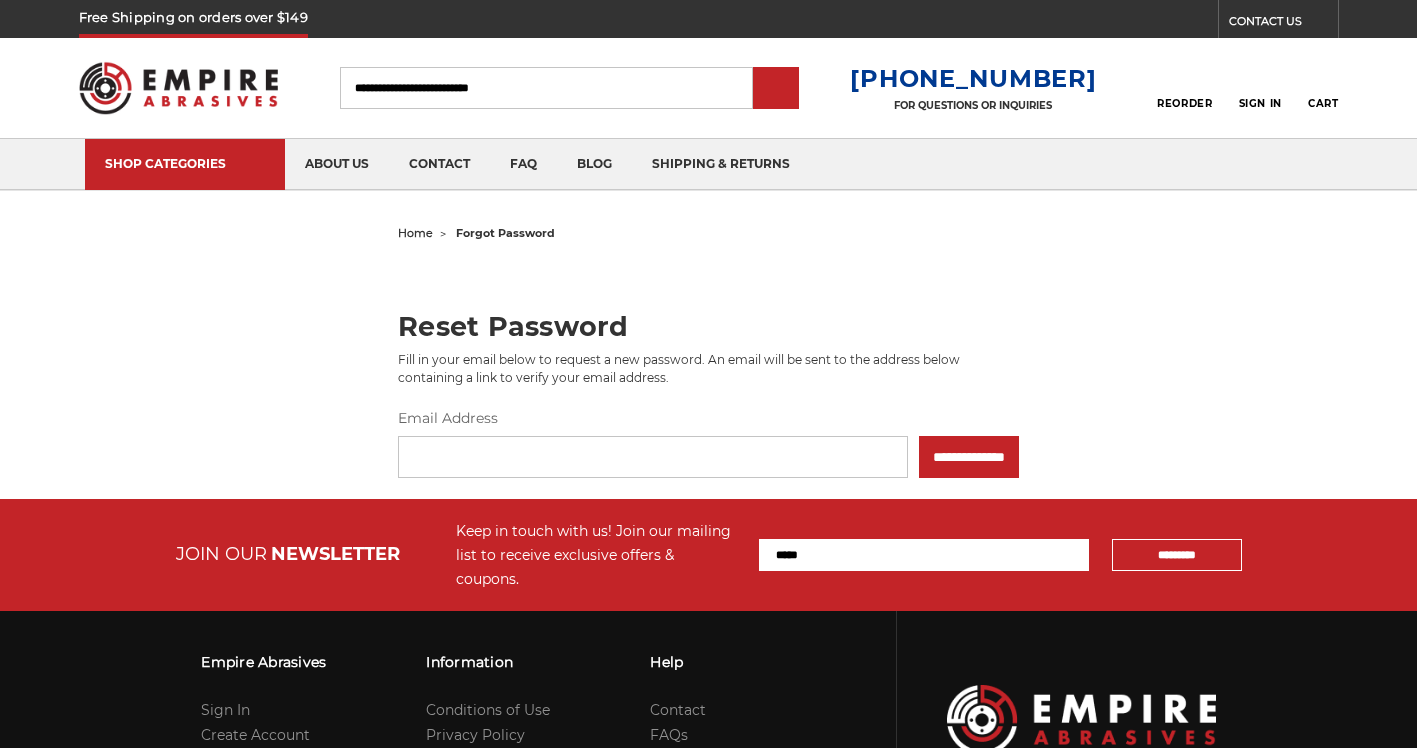 scroll, scrollTop: 0, scrollLeft: 0, axis: both 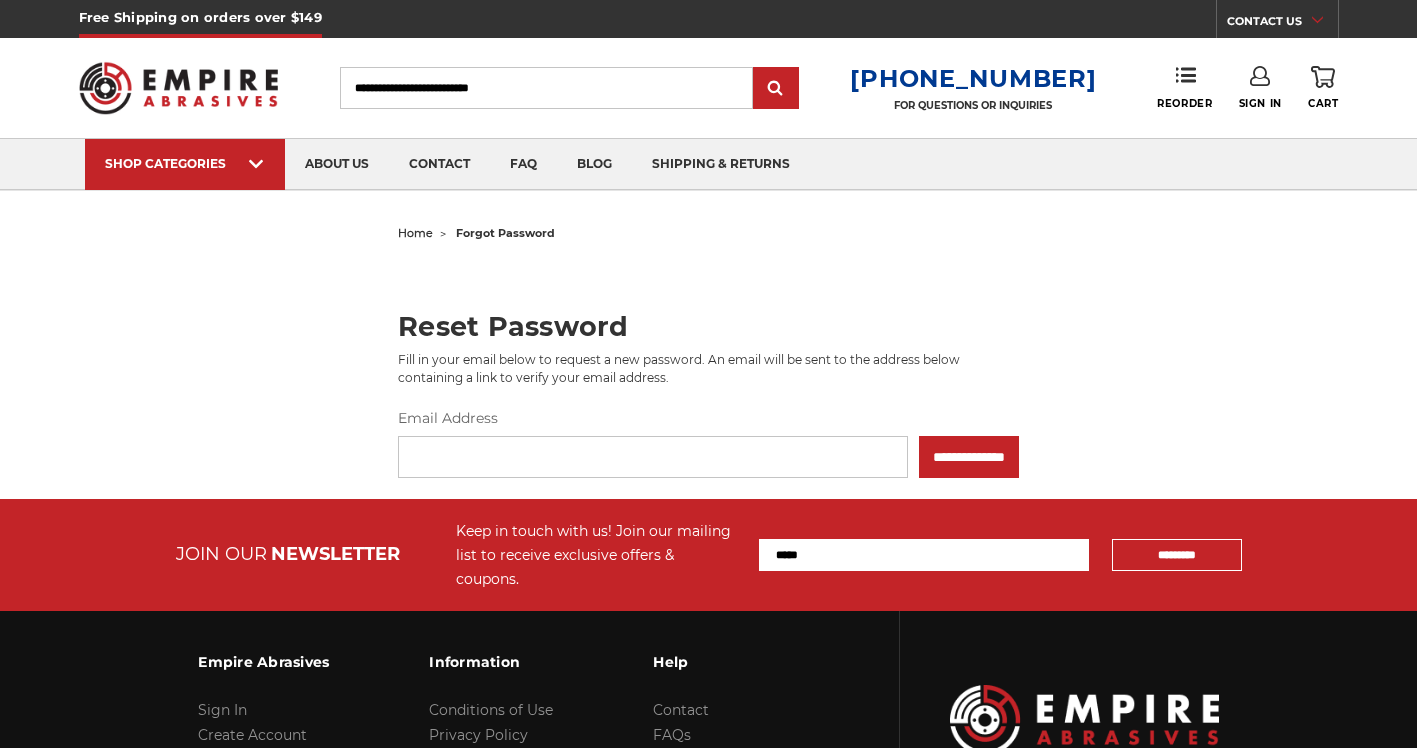 click on "Email Address" at bounding box center (653, 457) 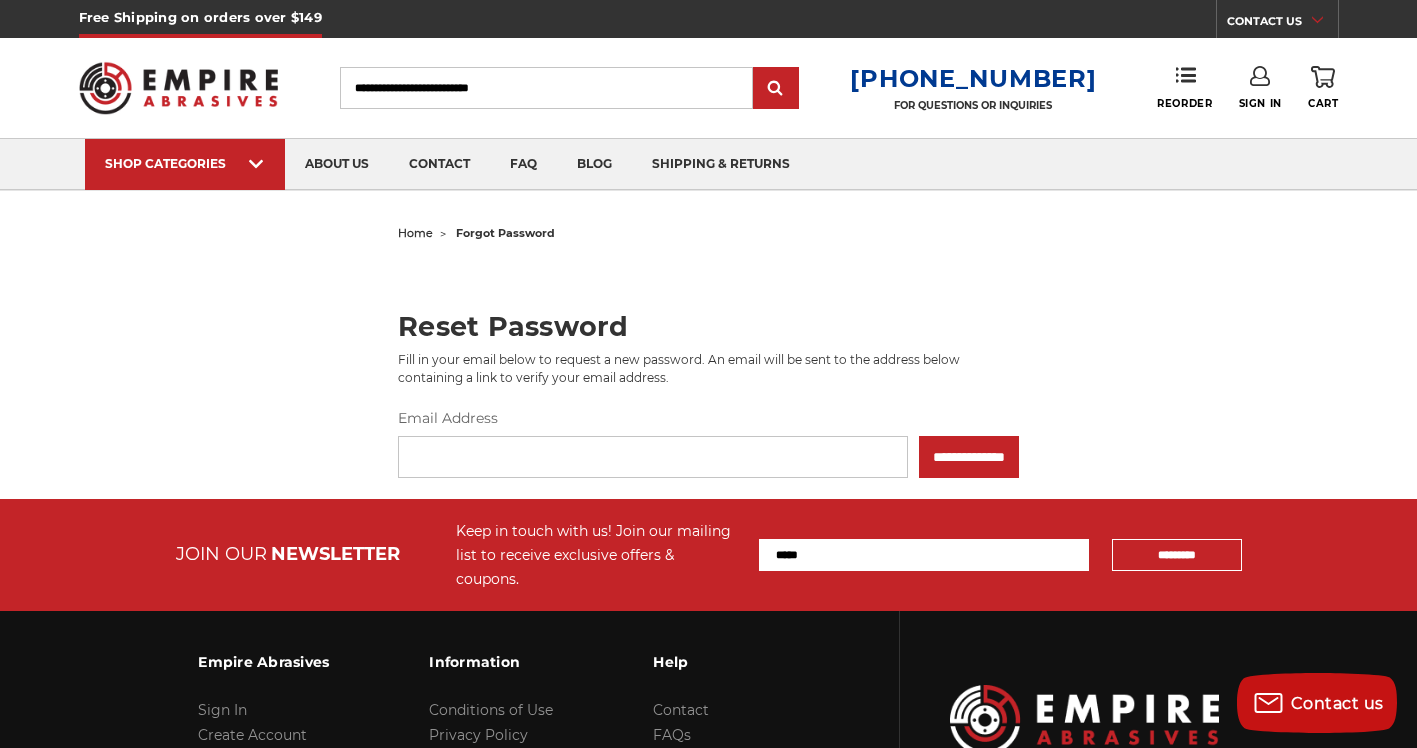 type on "**********" 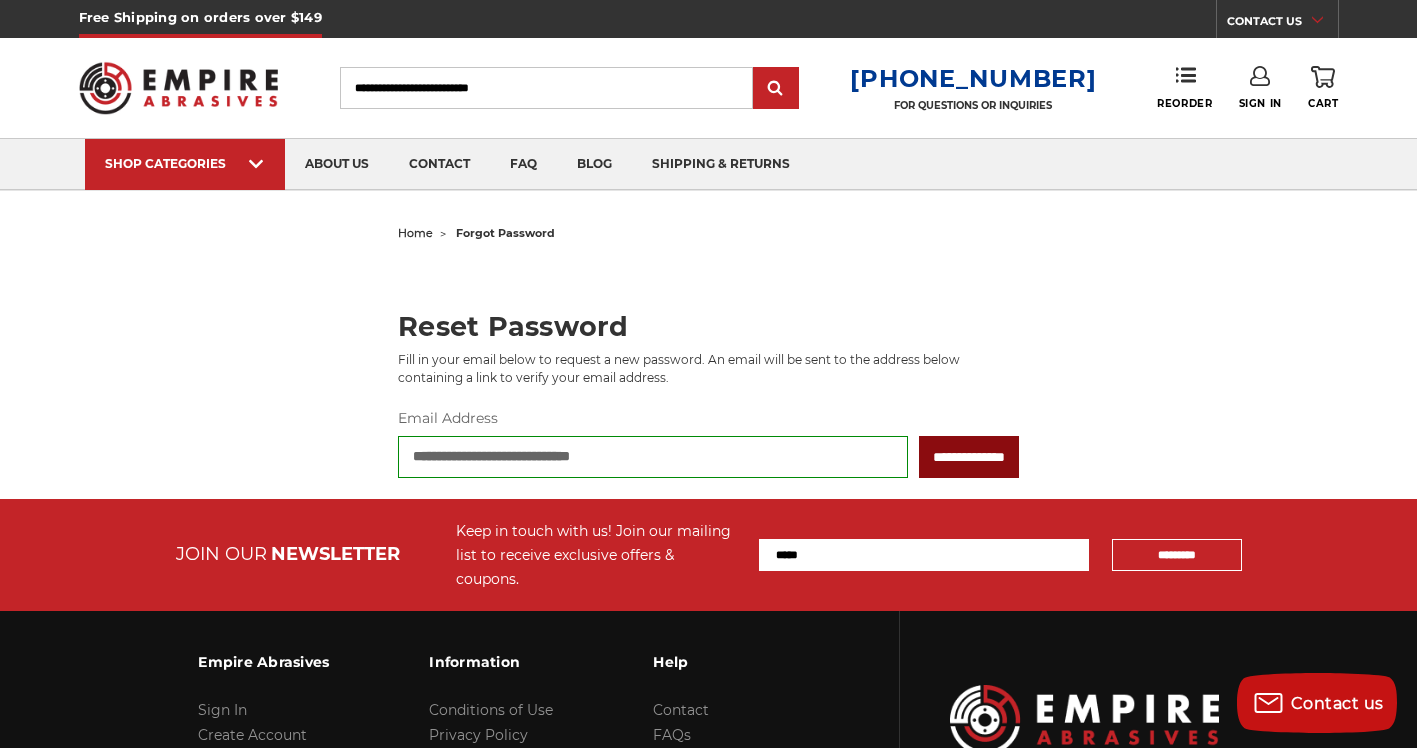click on "**********" at bounding box center (969, 457) 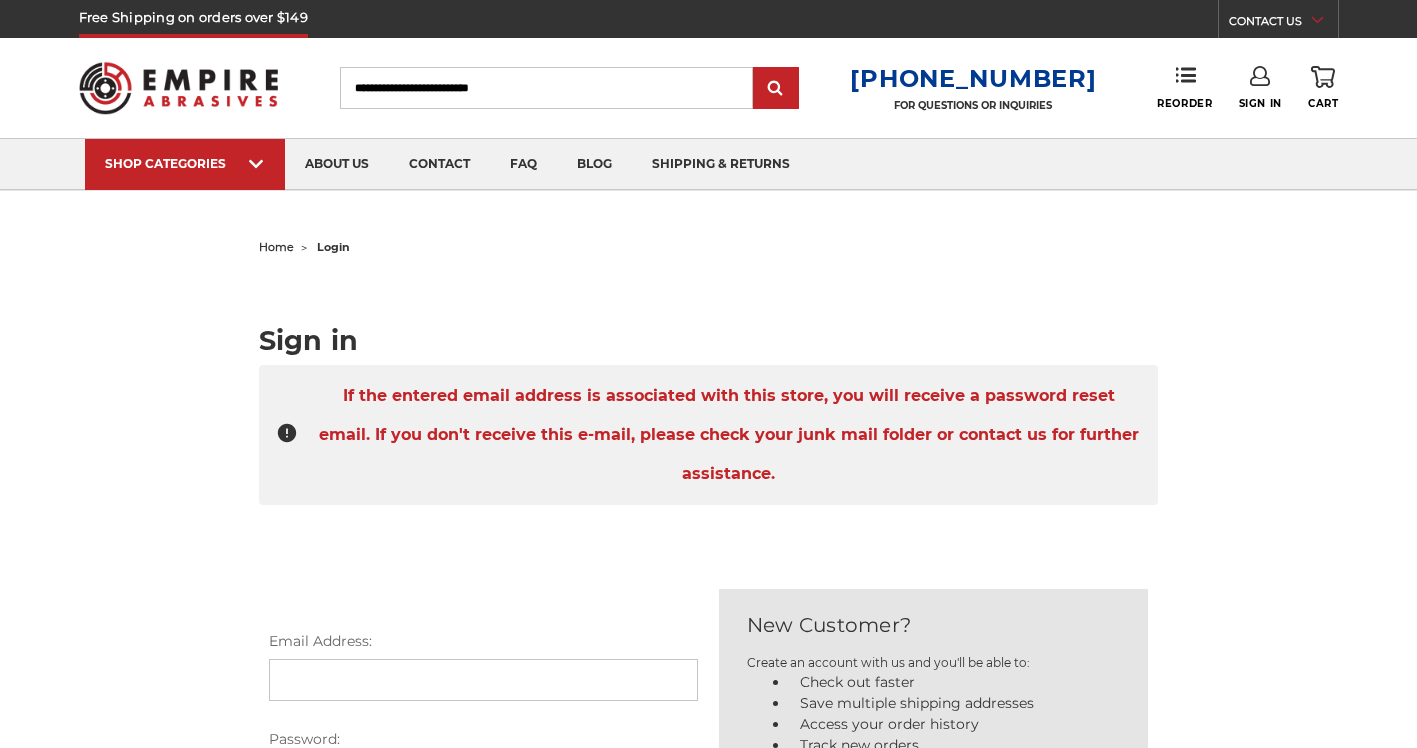 scroll, scrollTop: 0, scrollLeft: 0, axis: both 